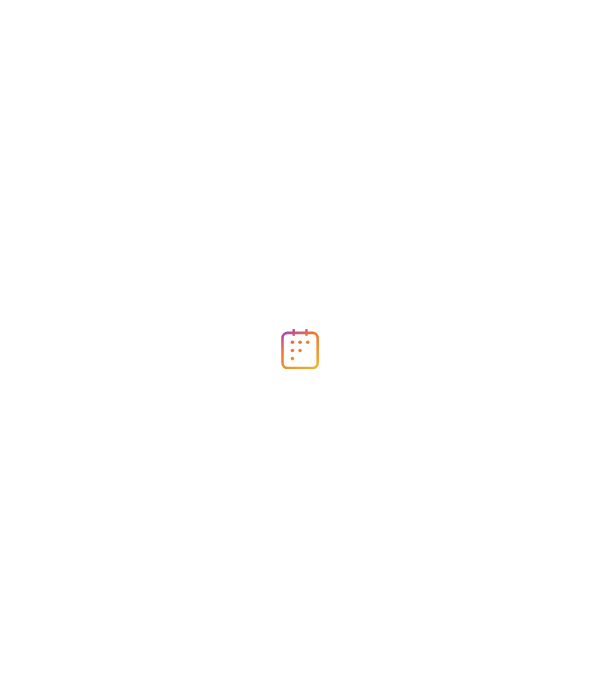 scroll, scrollTop: 0, scrollLeft: 0, axis: both 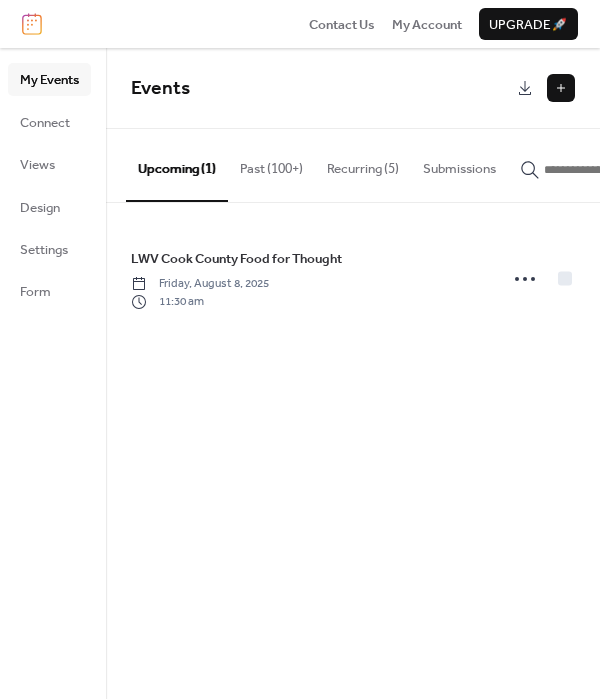 click at bounding box center (561, 88) 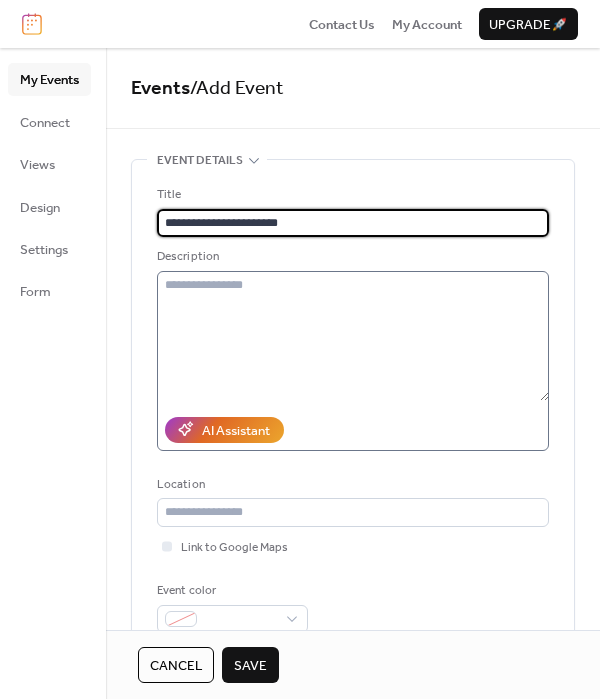 type on "**********" 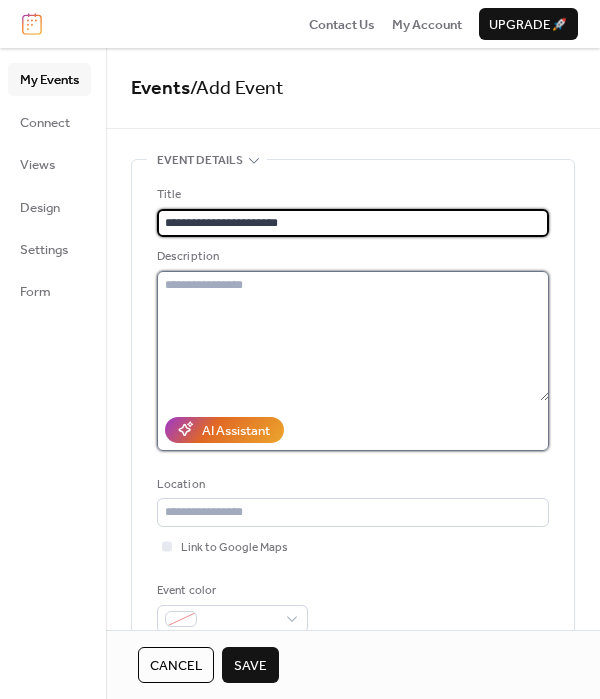 click at bounding box center (353, 336) 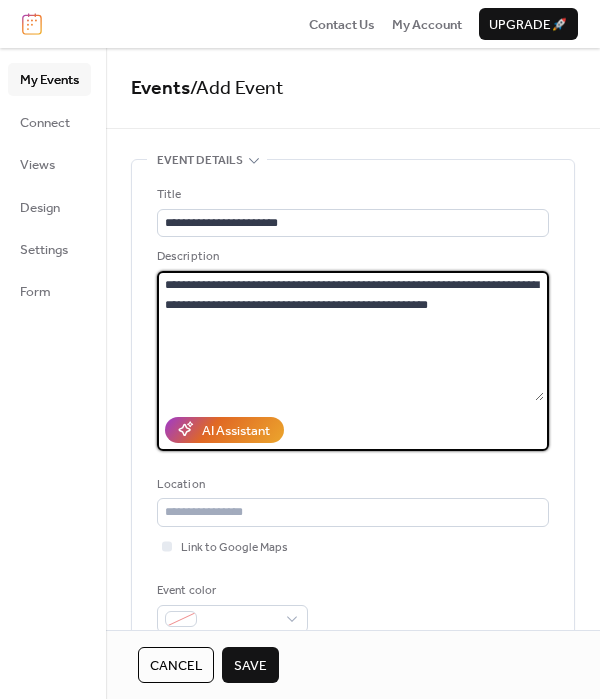 click on "**********" at bounding box center [350, 336] 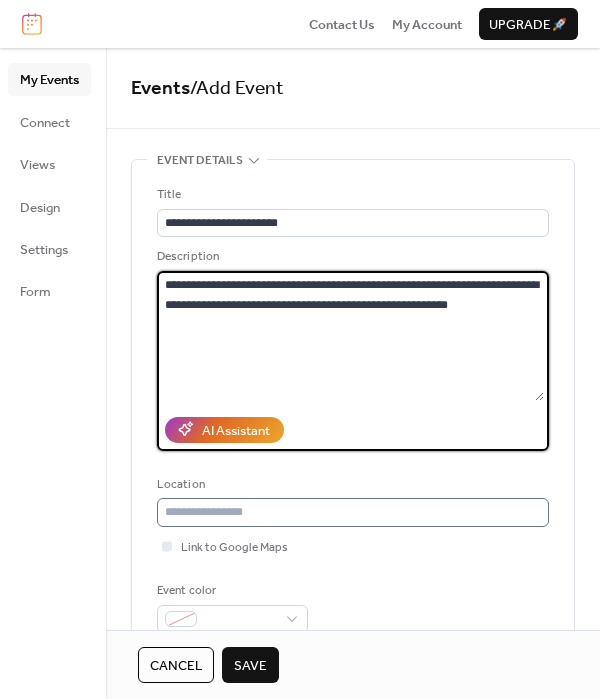 type on "**********" 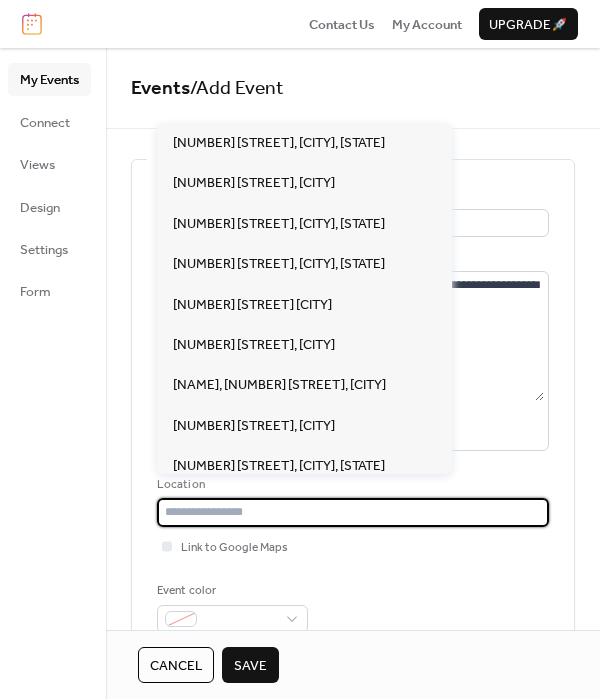 click at bounding box center (353, 512) 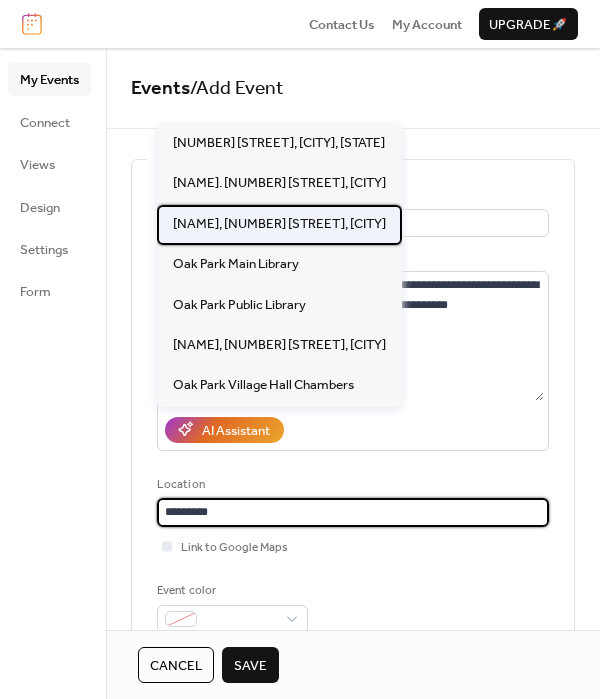 click on "[CITY] [TYPE], [NUMBER] [STREET], [CITY]" at bounding box center [279, 224] 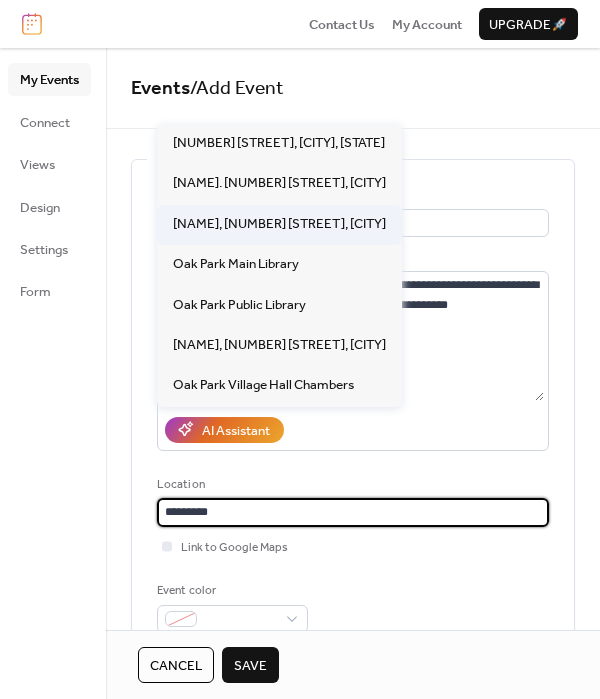 type on "**********" 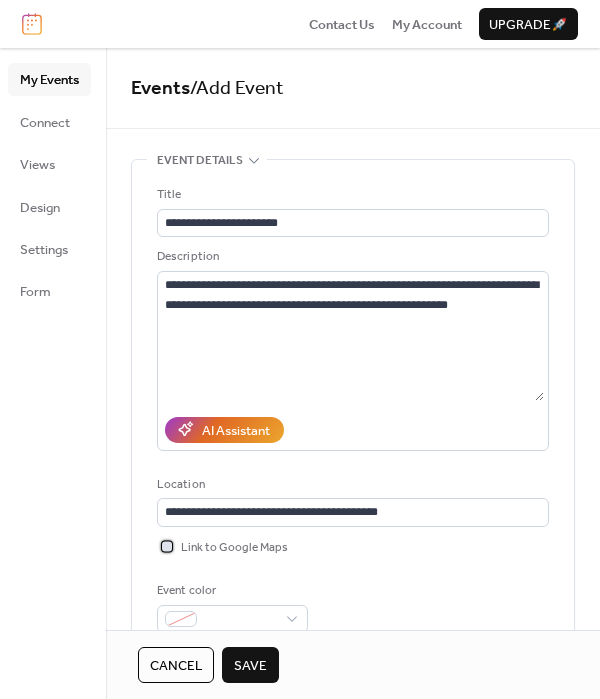 click at bounding box center (167, 546) 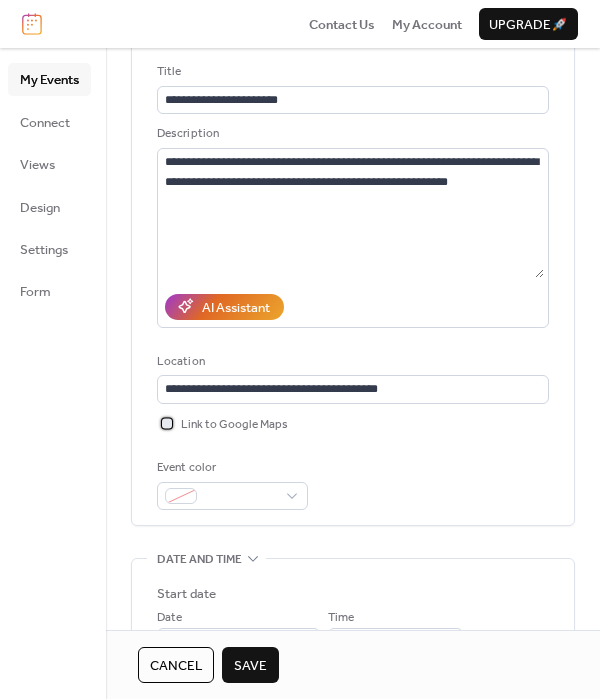 scroll, scrollTop: 161, scrollLeft: 0, axis: vertical 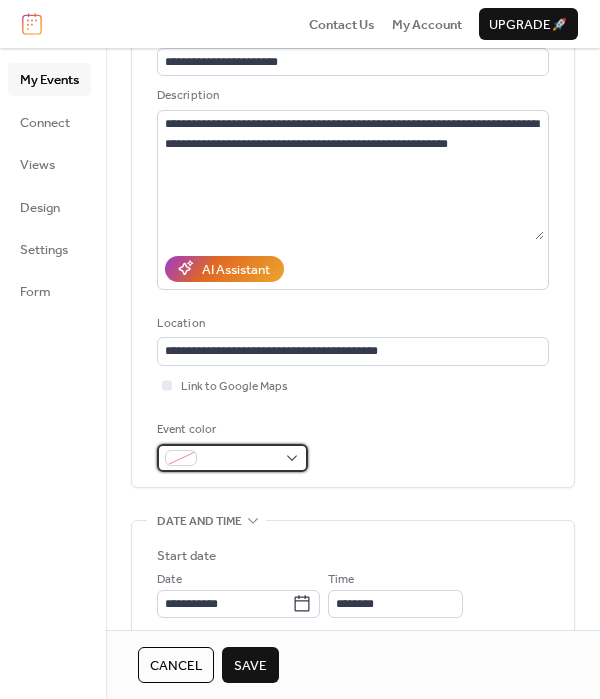 click at bounding box center [240, 459] 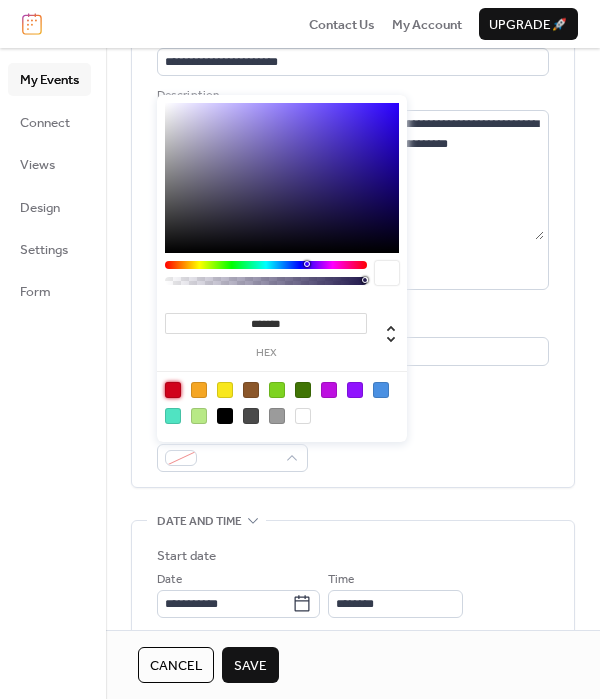 click at bounding box center (173, 390) 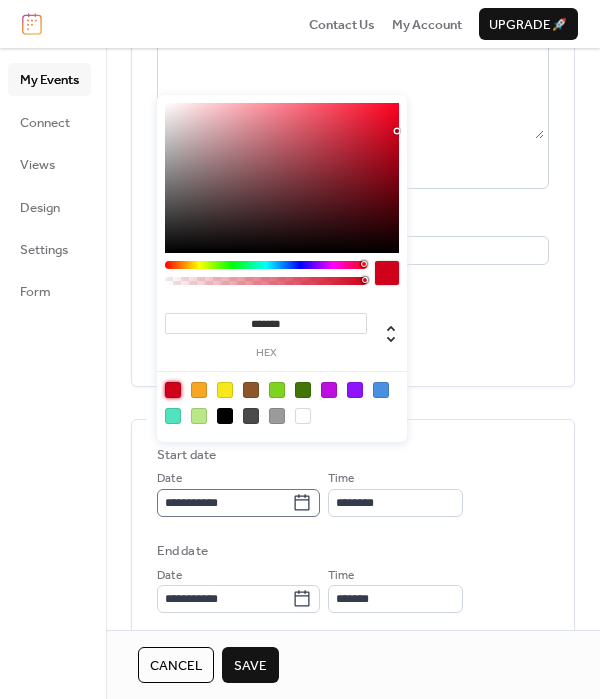 scroll, scrollTop: 261, scrollLeft: 0, axis: vertical 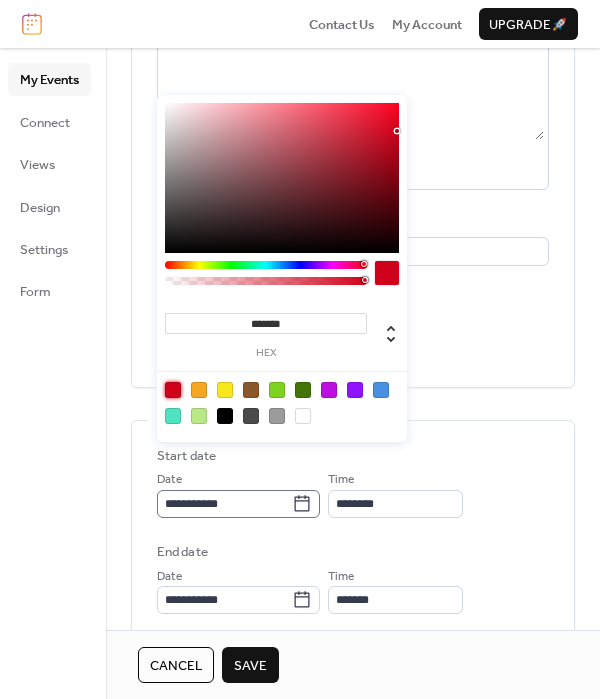 click 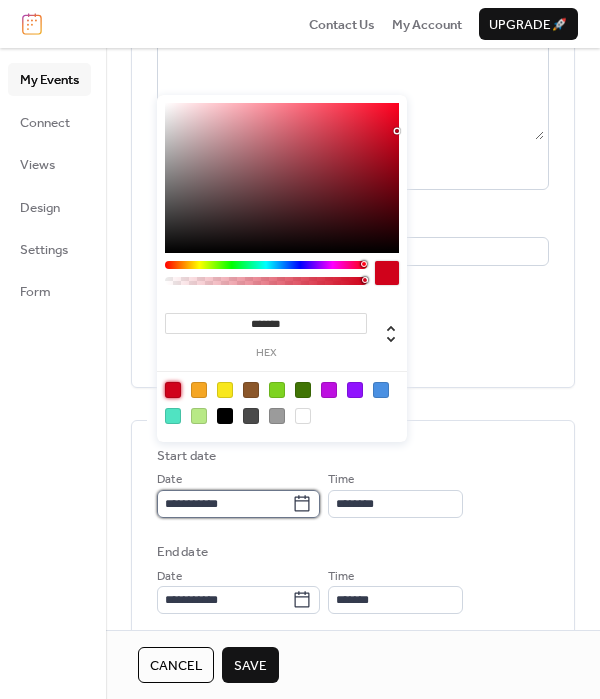 click on "**********" at bounding box center (224, 504) 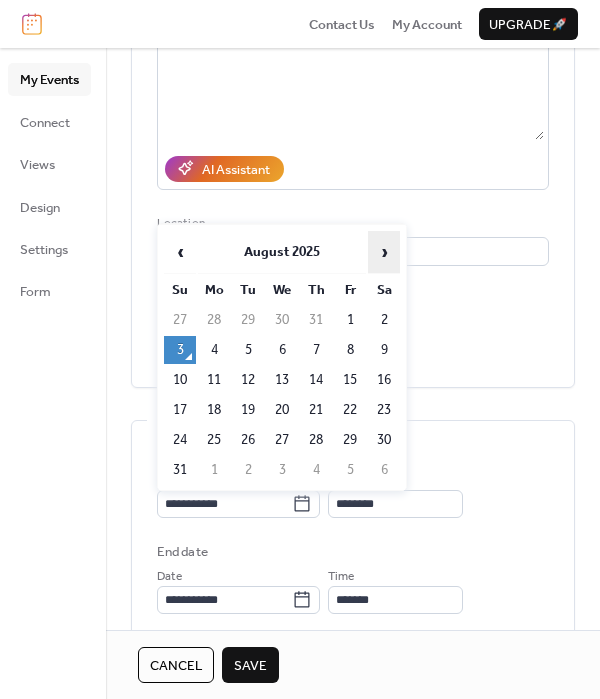 click on "›" at bounding box center [384, 252] 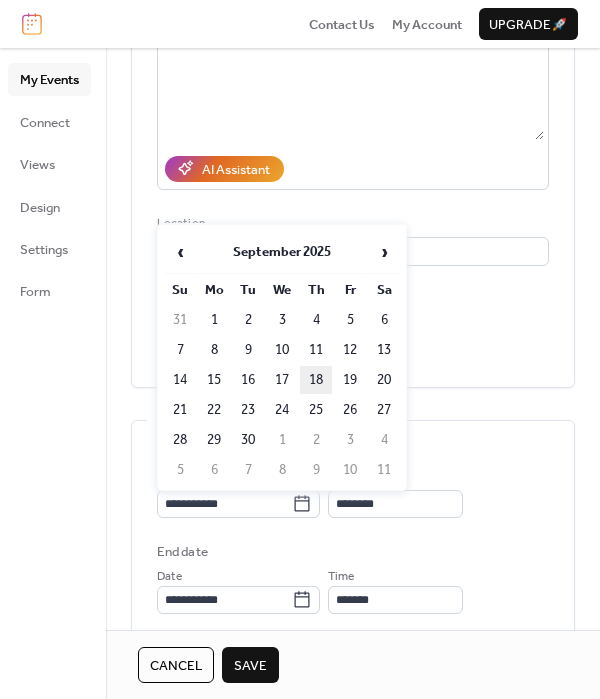 click on "18" at bounding box center (316, 380) 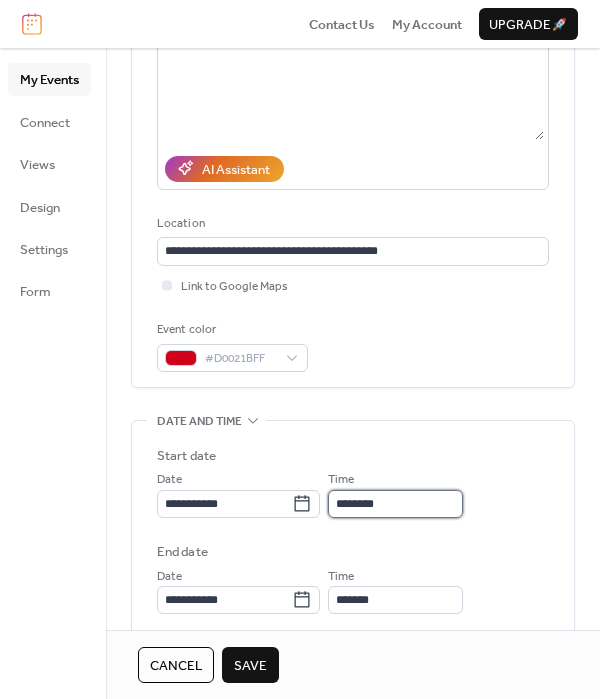 click on "********" at bounding box center [395, 504] 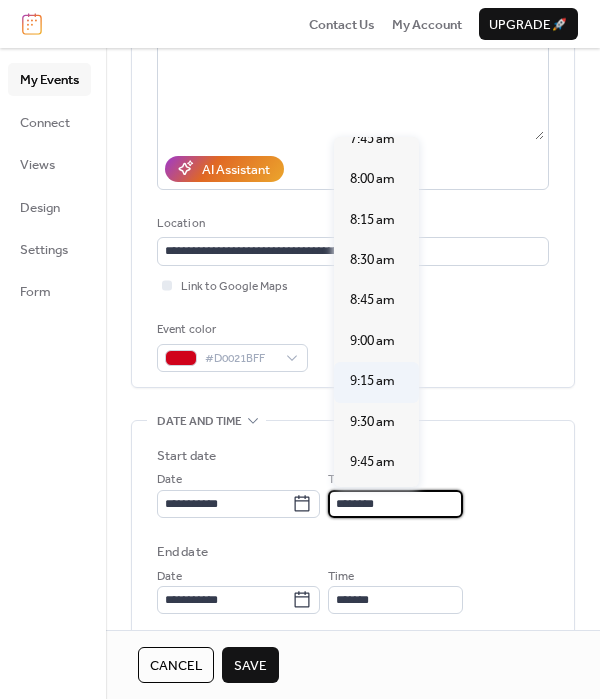 scroll, scrollTop: 1271, scrollLeft: 0, axis: vertical 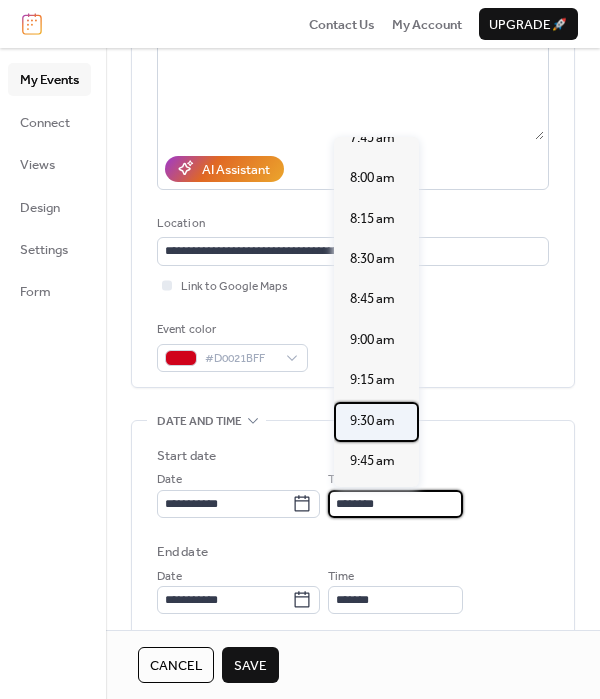 click on "9:30 am" at bounding box center (372, 421) 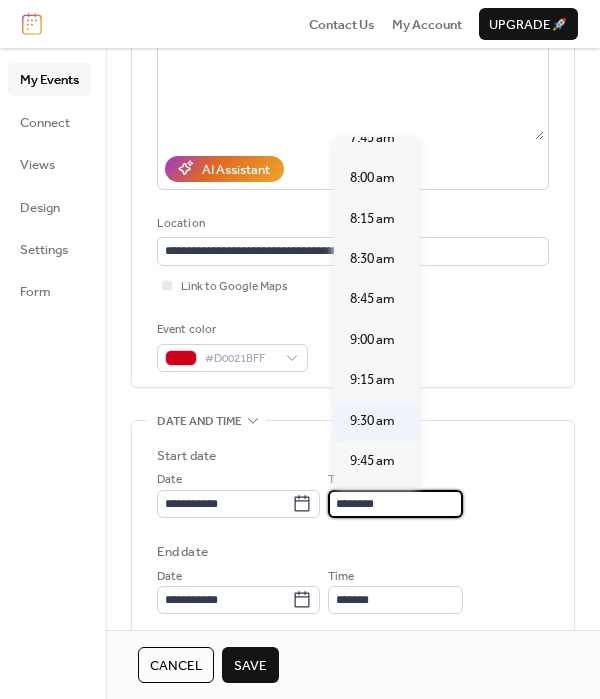 type on "*******" 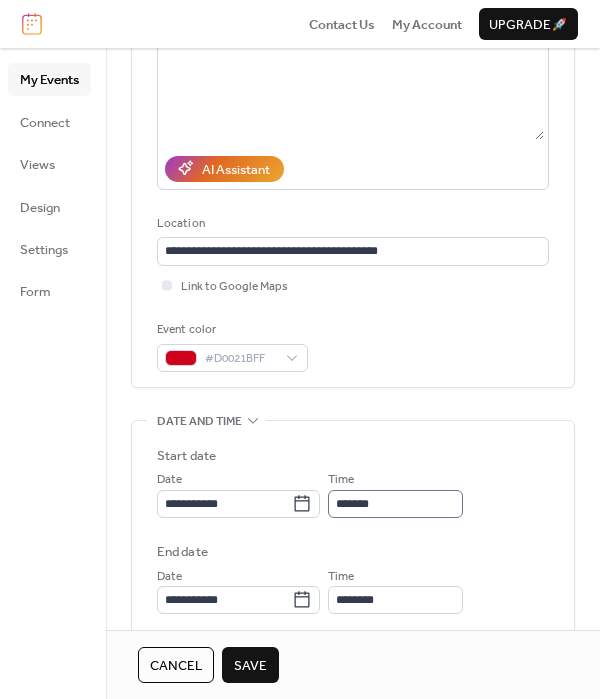 scroll, scrollTop: 0, scrollLeft: 0, axis: both 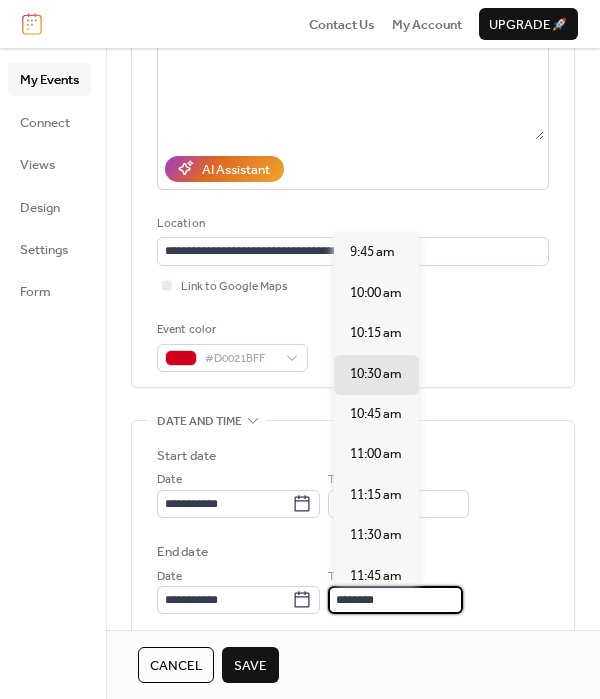 click on "********" at bounding box center (395, 600) 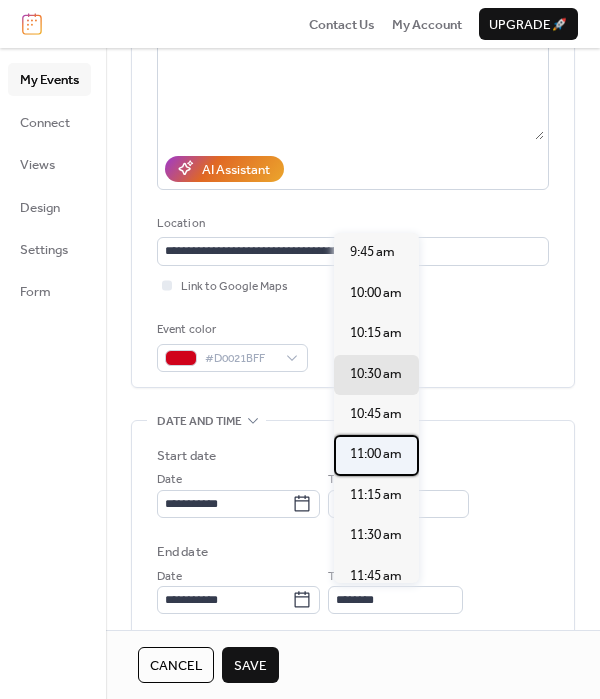 click on "11:00 am" at bounding box center (376, 454) 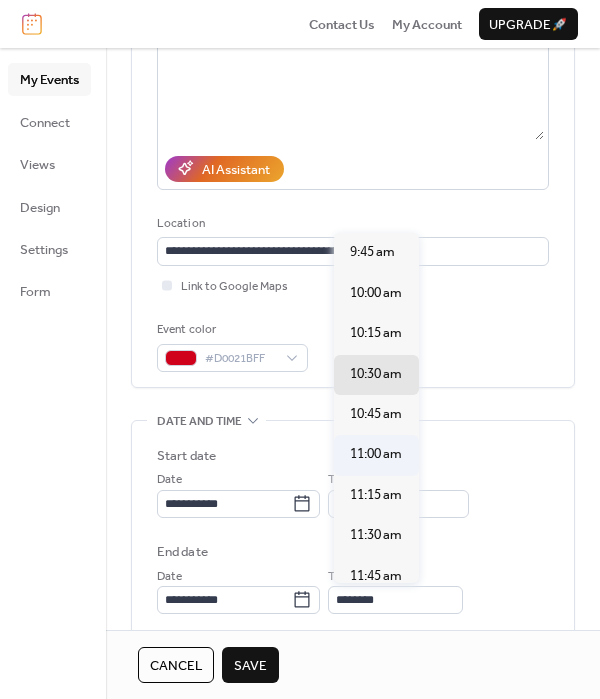 type on "********" 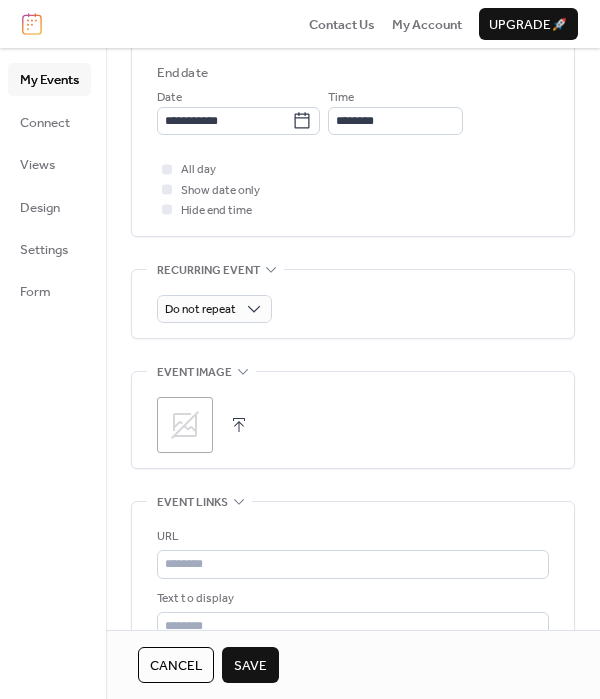 scroll, scrollTop: 756, scrollLeft: 0, axis: vertical 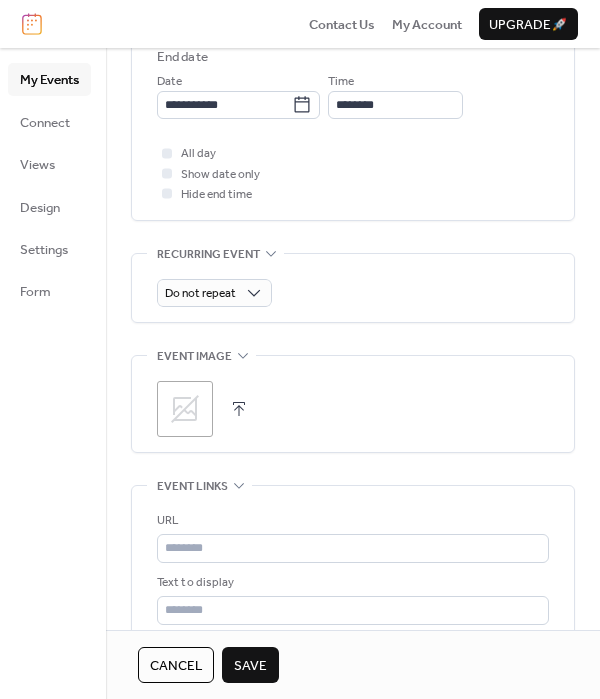 click at bounding box center [239, 409] 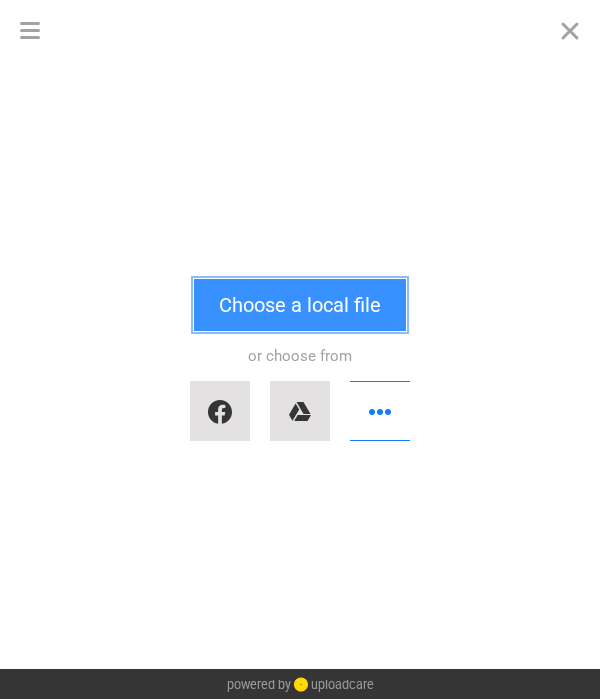 click on "Choose a local file" at bounding box center (300, 305) 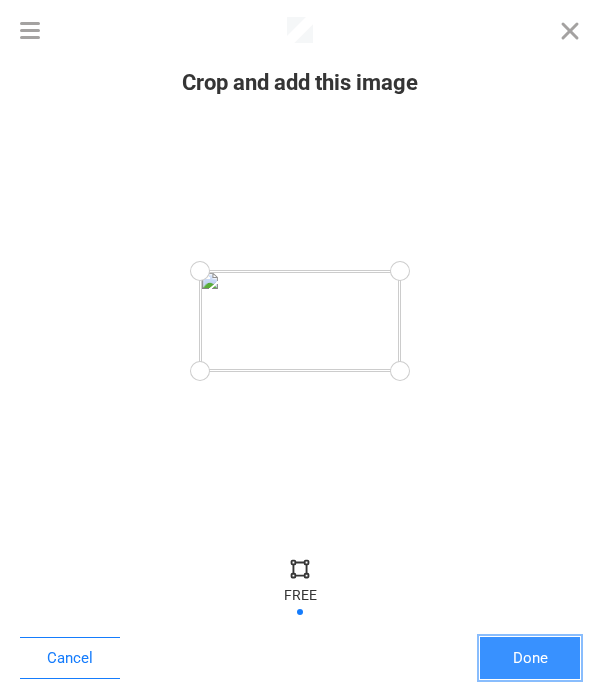 click on "Done" at bounding box center [530, 658] 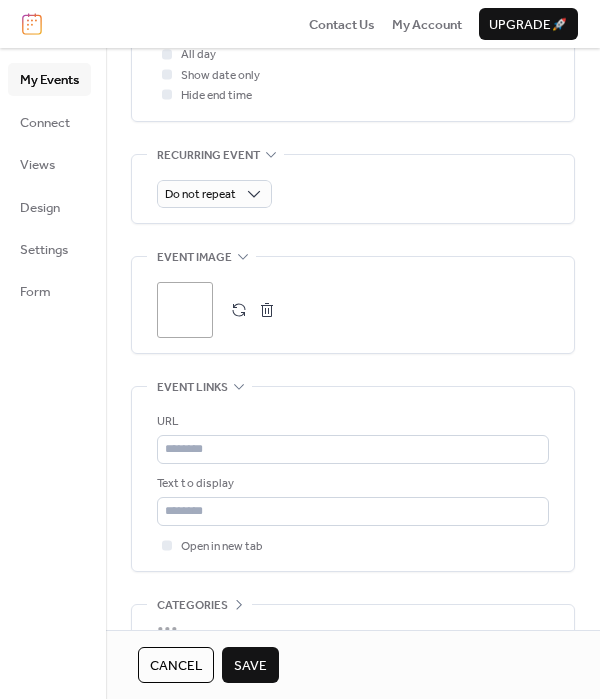 scroll, scrollTop: 957, scrollLeft: 0, axis: vertical 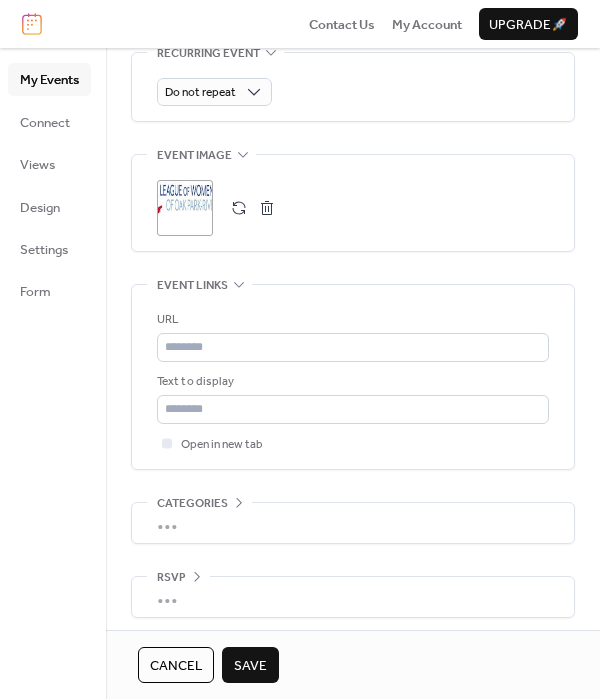 click on "Save" at bounding box center [250, 666] 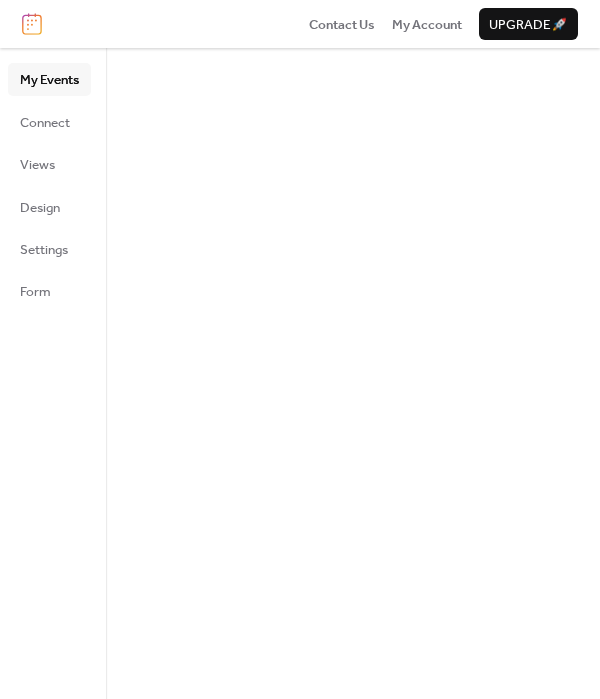 scroll, scrollTop: 0, scrollLeft: 0, axis: both 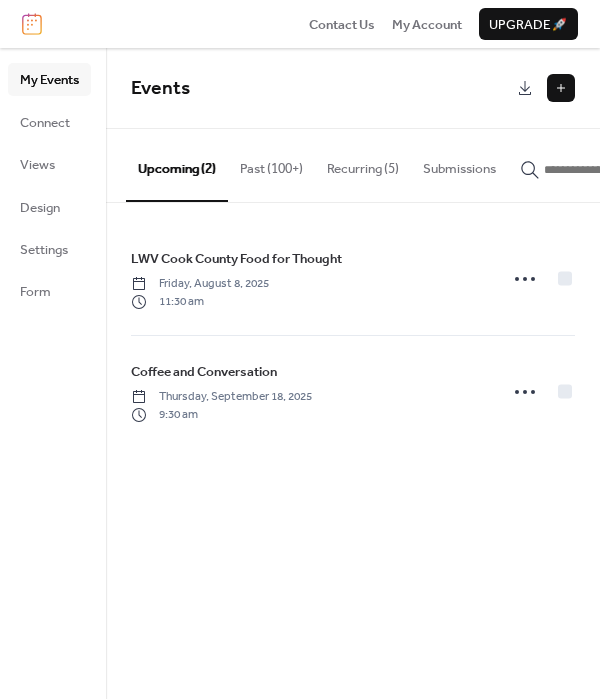 click at bounding box center (561, 88) 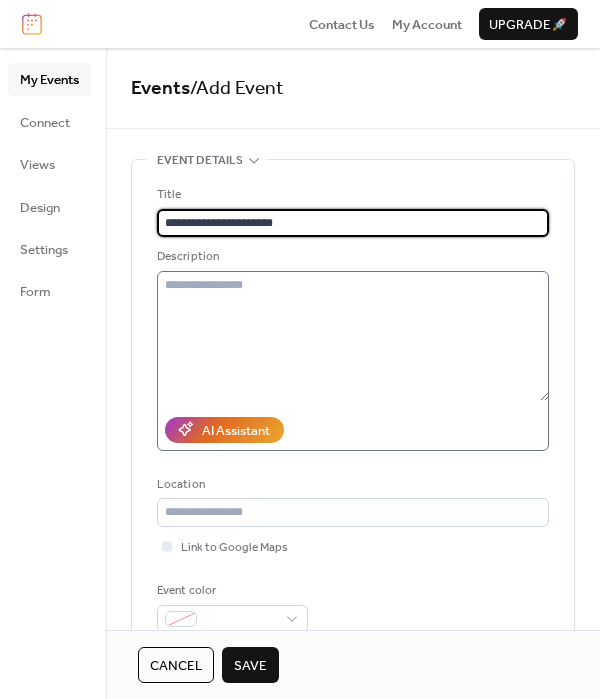 type on "**********" 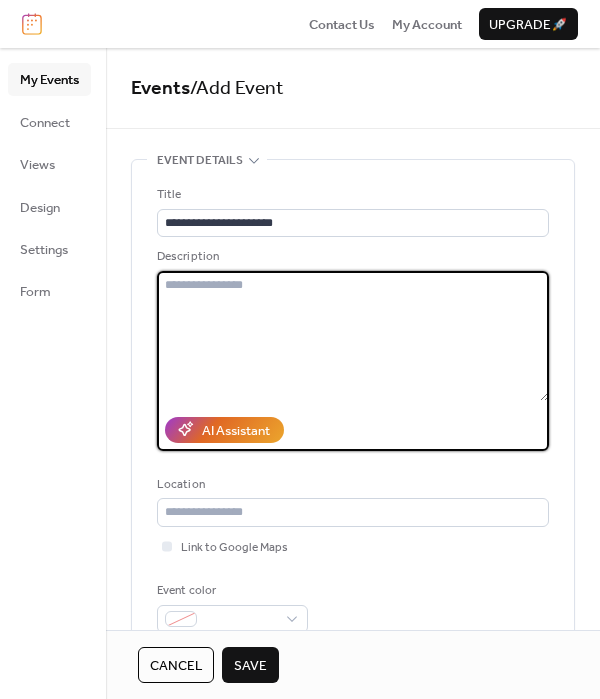 click at bounding box center [353, 336] 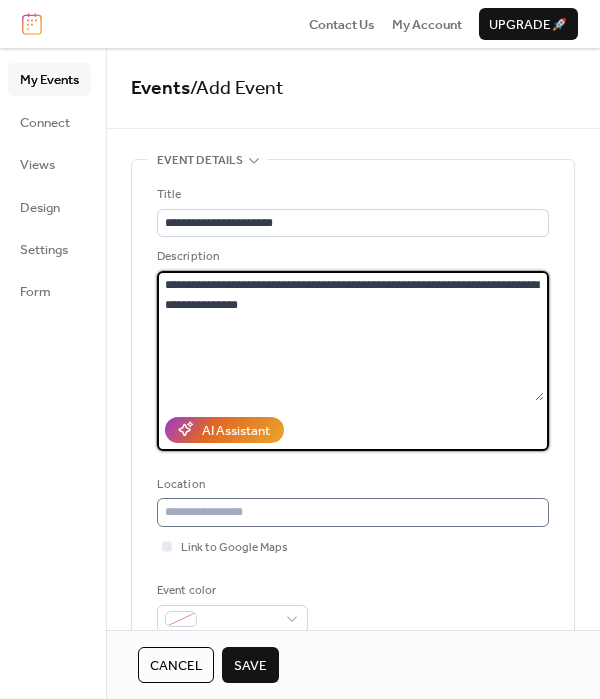 type on "**********" 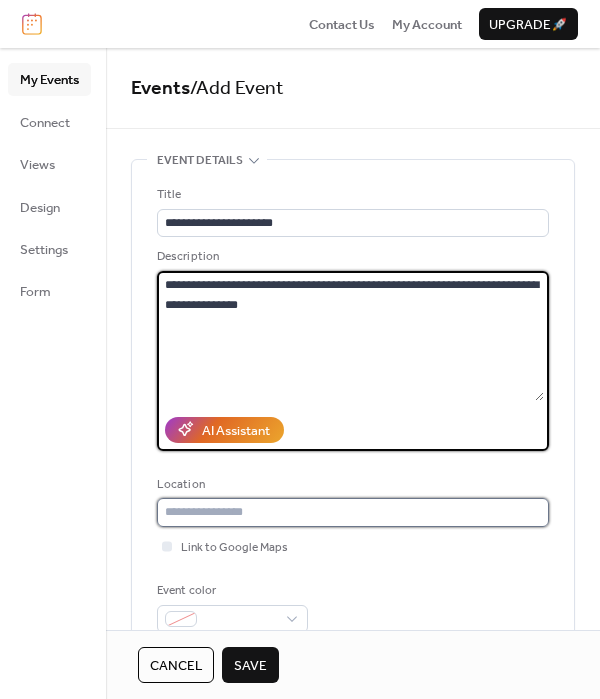 click at bounding box center [353, 512] 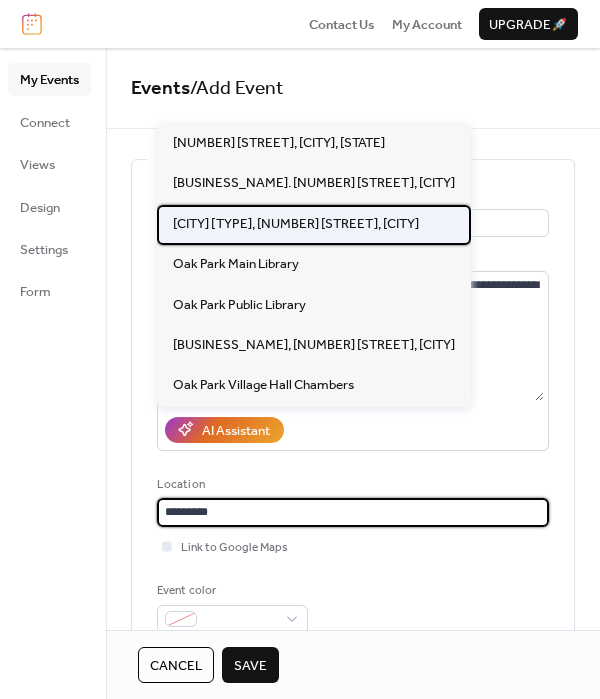 click on "[CITY] [TYPE], [NUMBER] [STREET], [CITY]" at bounding box center [296, 224] 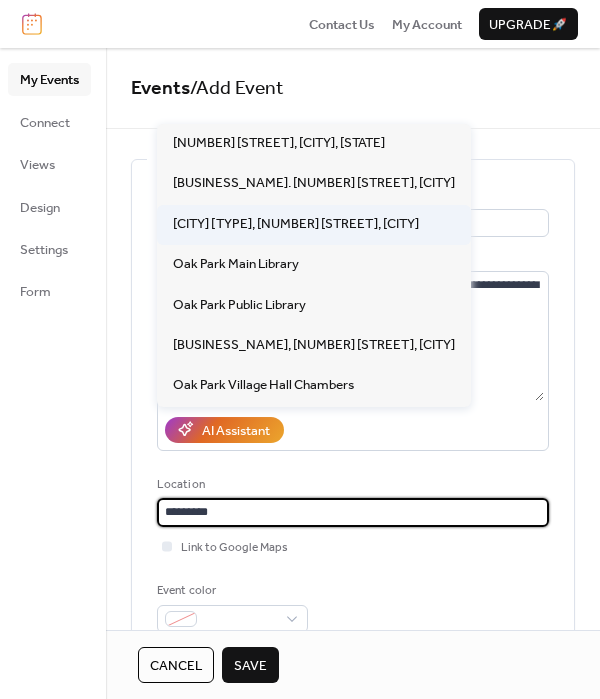 type on "**********" 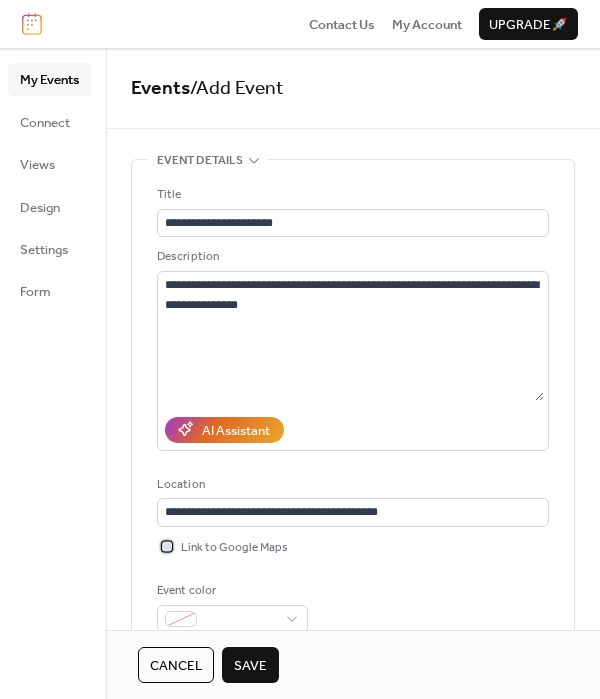 click at bounding box center (167, 546) 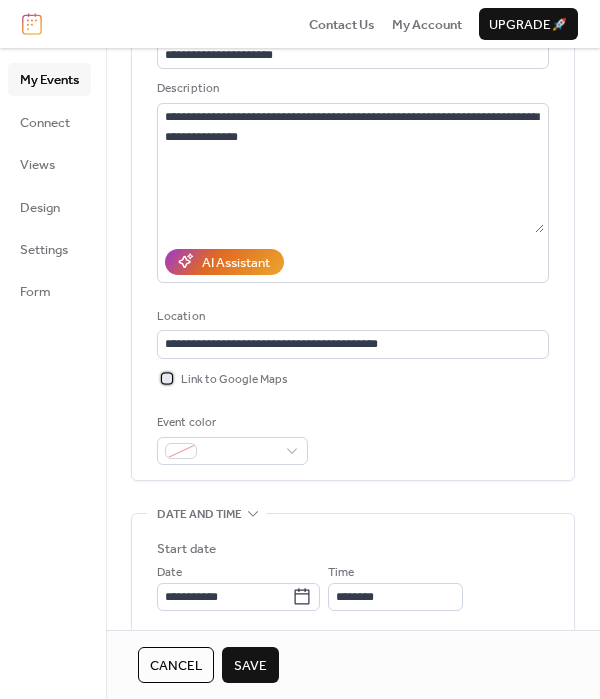 scroll, scrollTop: 183, scrollLeft: 0, axis: vertical 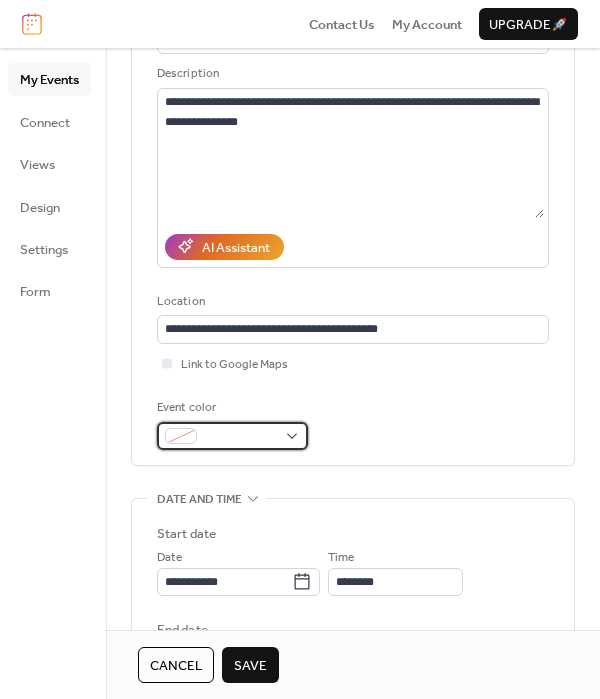 click at bounding box center (232, 436) 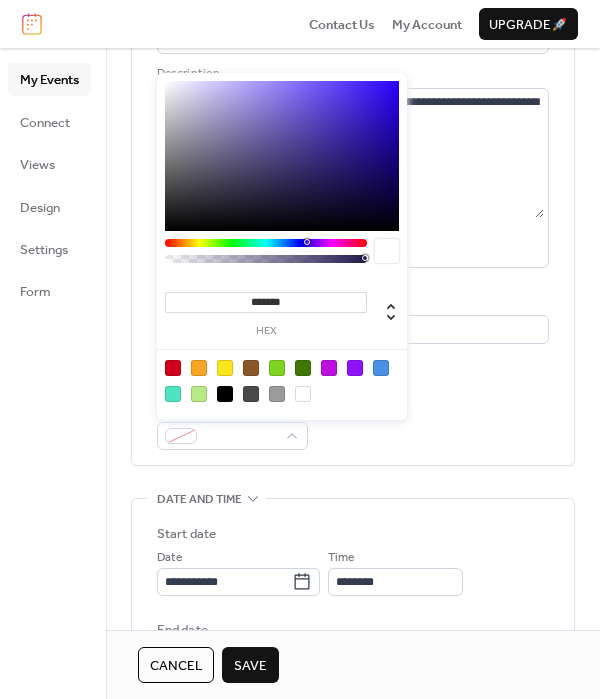 click at bounding box center [173, 368] 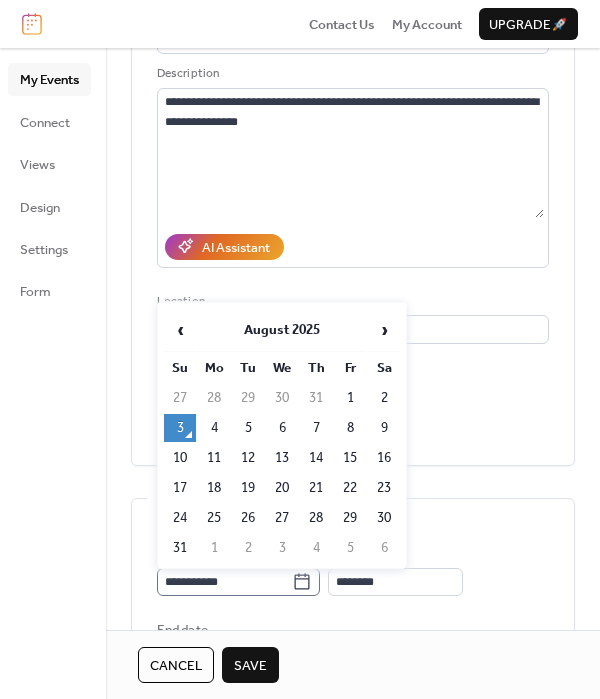 click 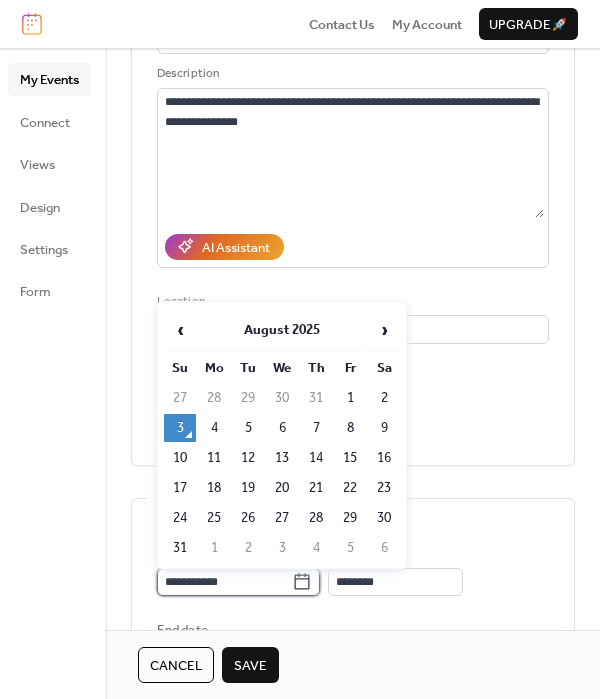 click on "**********" at bounding box center (224, 582) 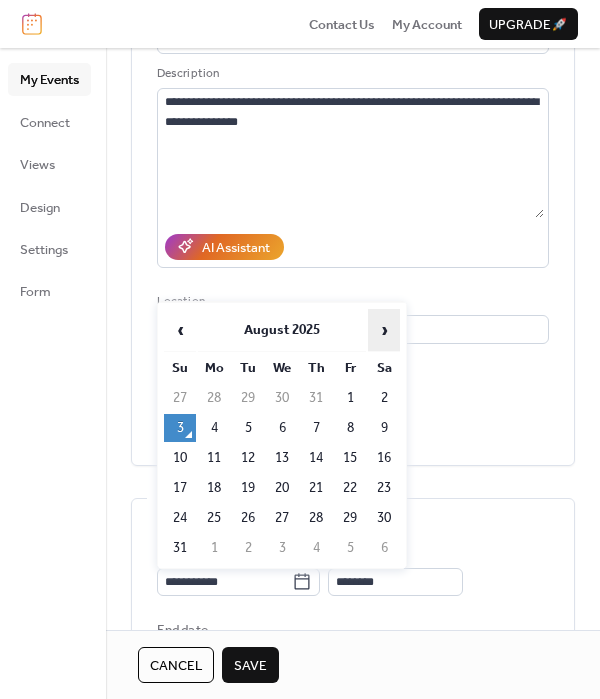 click on "›" at bounding box center (384, 330) 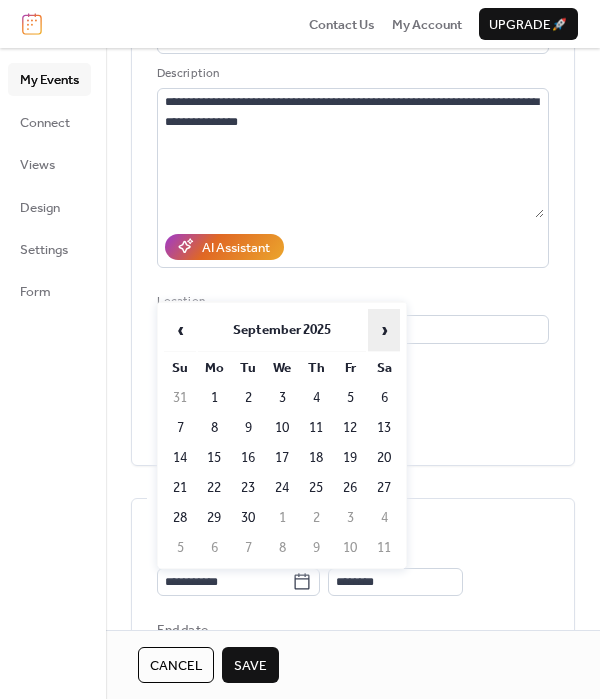 click on "›" at bounding box center [384, 330] 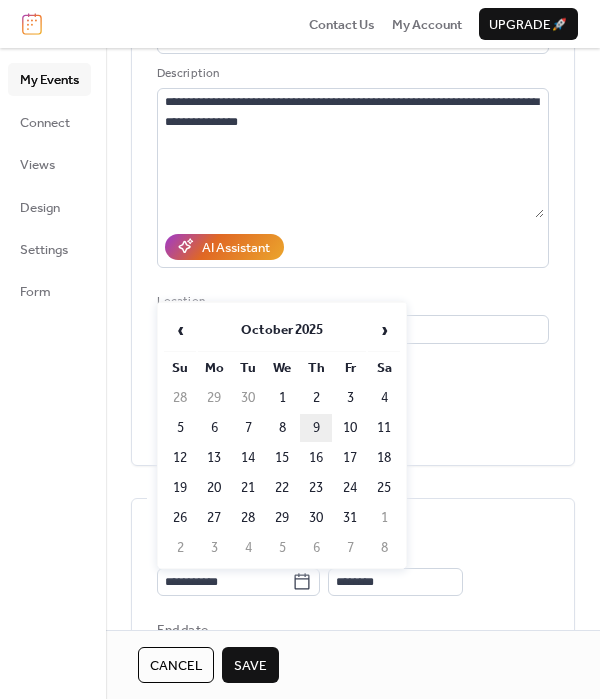 click on "9" at bounding box center [316, 428] 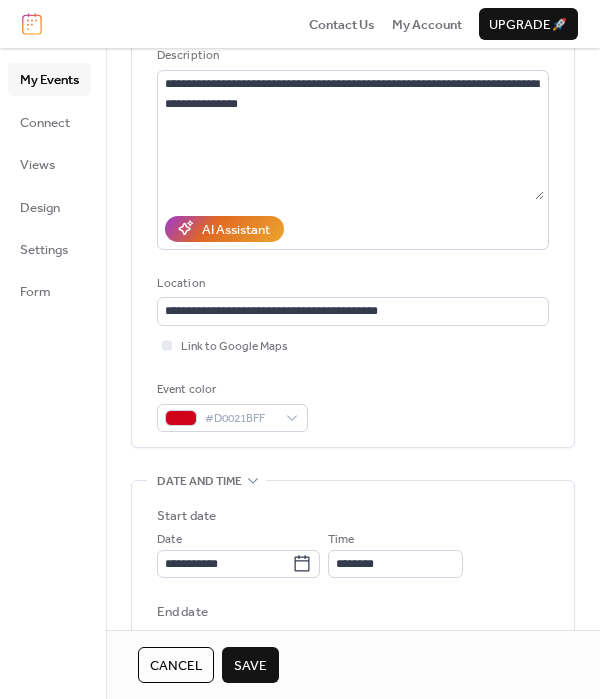 scroll, scrollTop: 216, scrollLeft: 0, axis: vertical 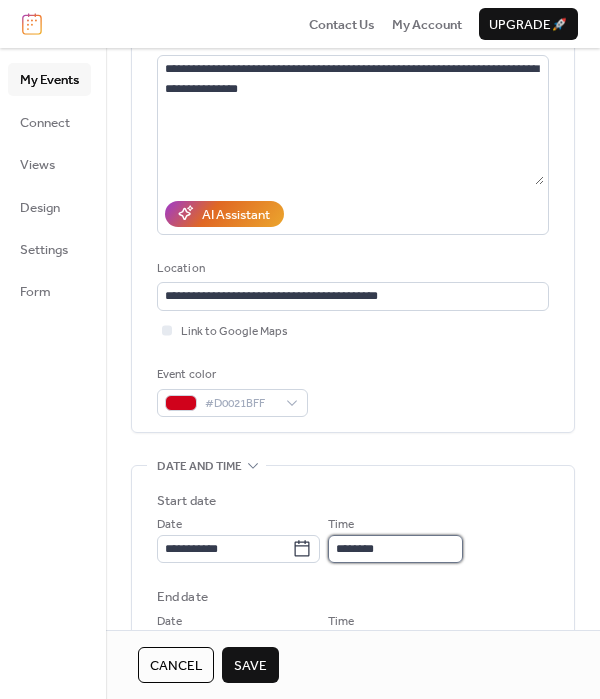 click on "********" at bounding box center (395, 549) 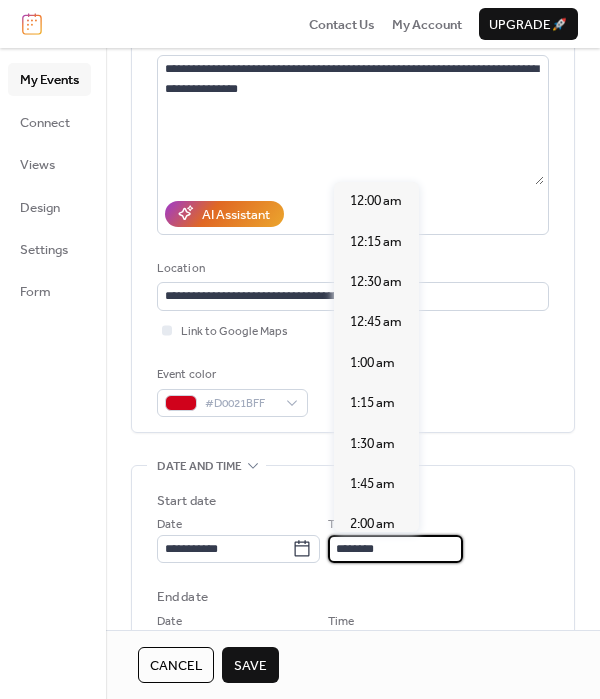 scroll, scrollTop: 1906, scrollLeft: 0, axis: vertical 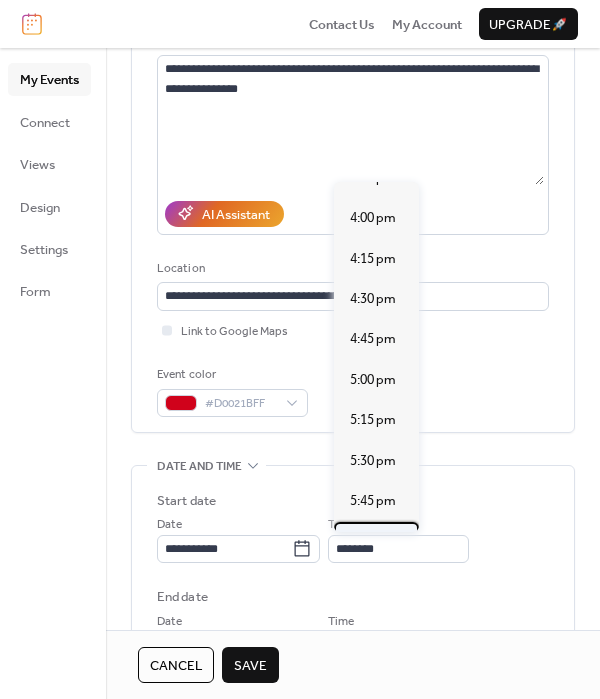 click on "6:00 pm" at bounding box center [373, 541] 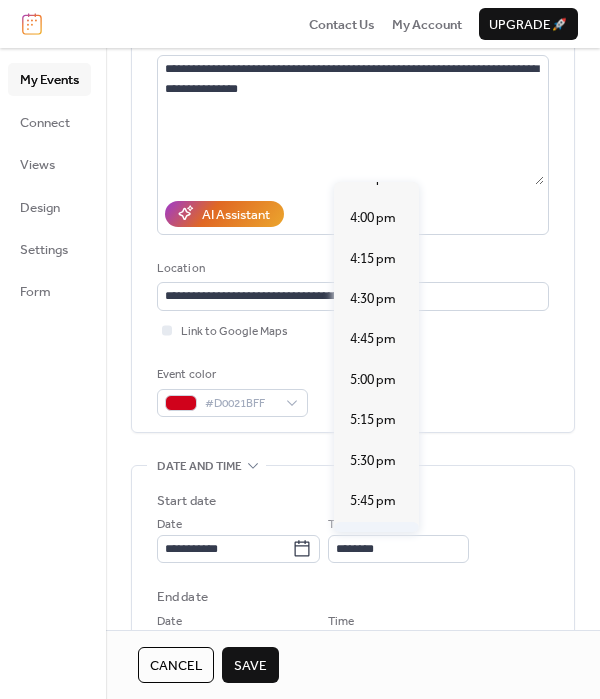 type on "*******" 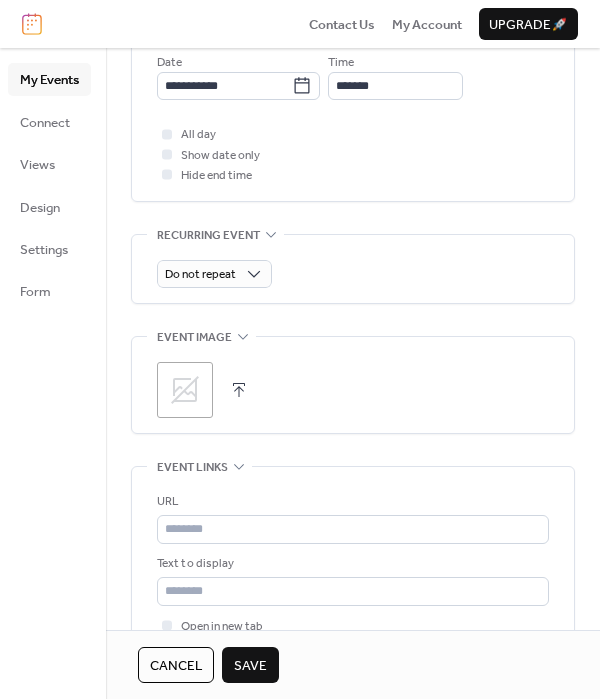 scroll, scrollTop: 775, scrollLeft: 0, axis: vertical 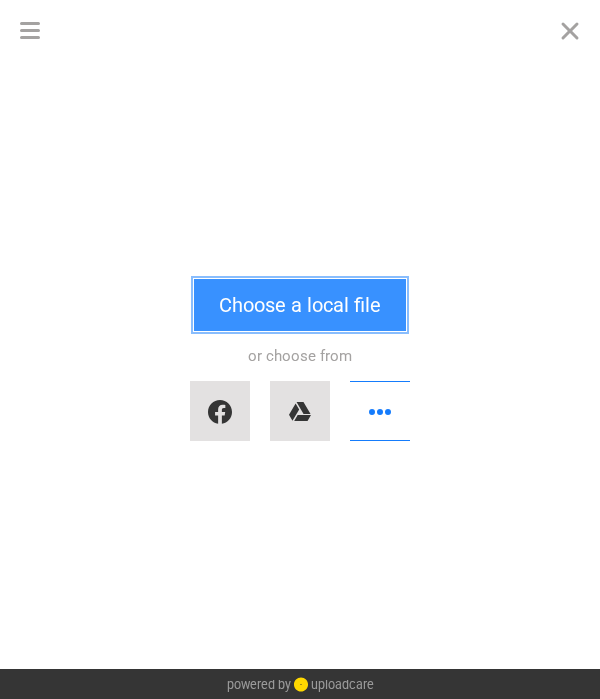 click on "Choose a local file" at bounding box center (300, 305) 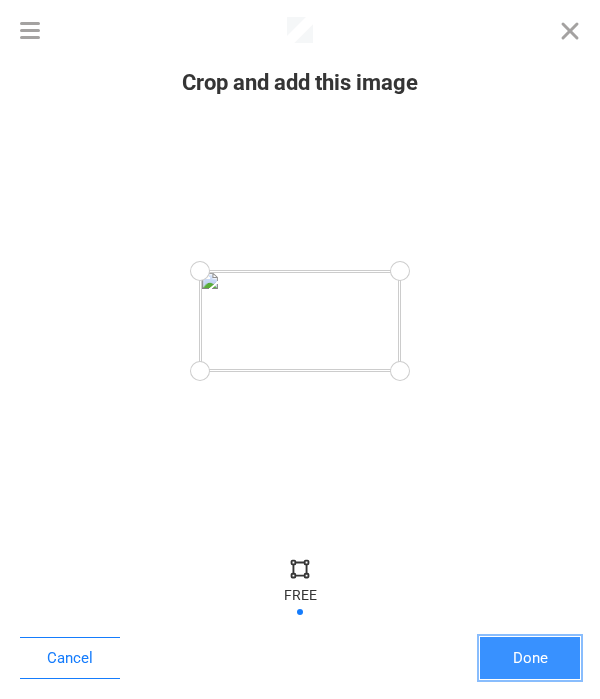 click on "Done" at bounding box center [530, 658] 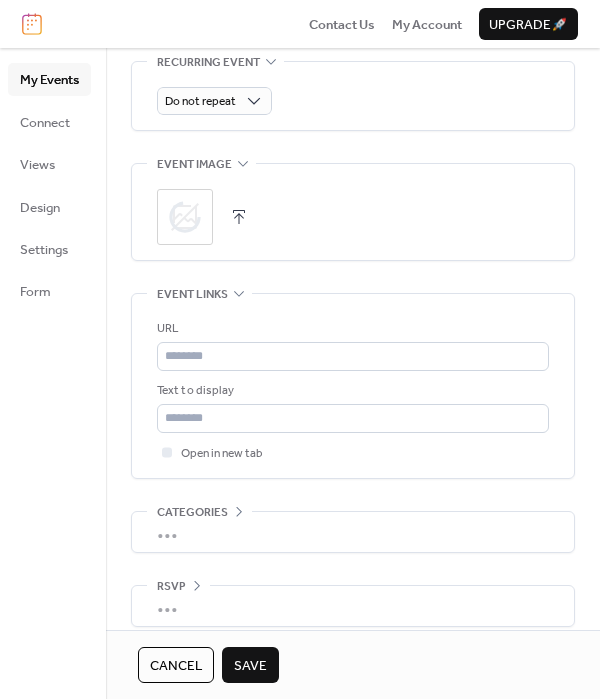 scroll, scrollTop: 957, scrollLeft: 0, axis: vertical 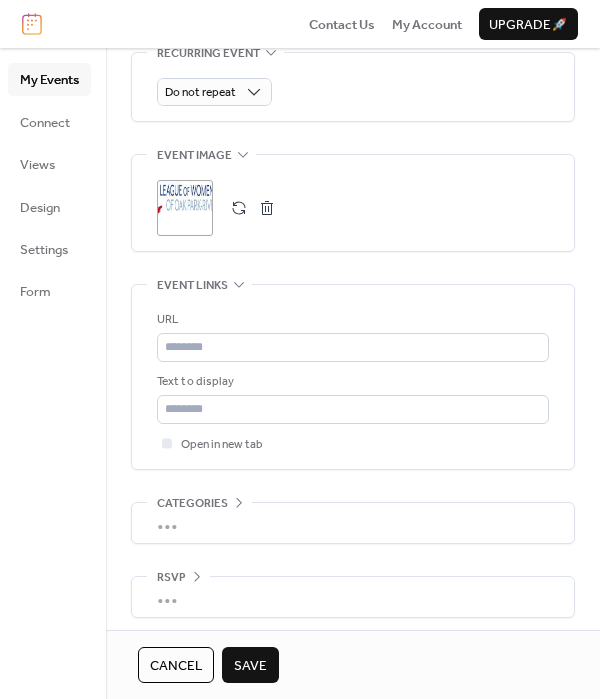 click on "Save" at bounding box center (250, 666) 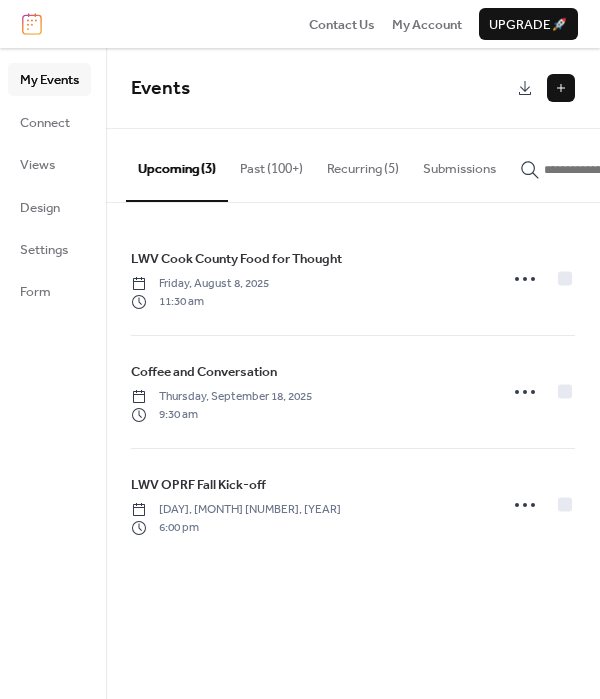 click at bounding box center (561, 88) 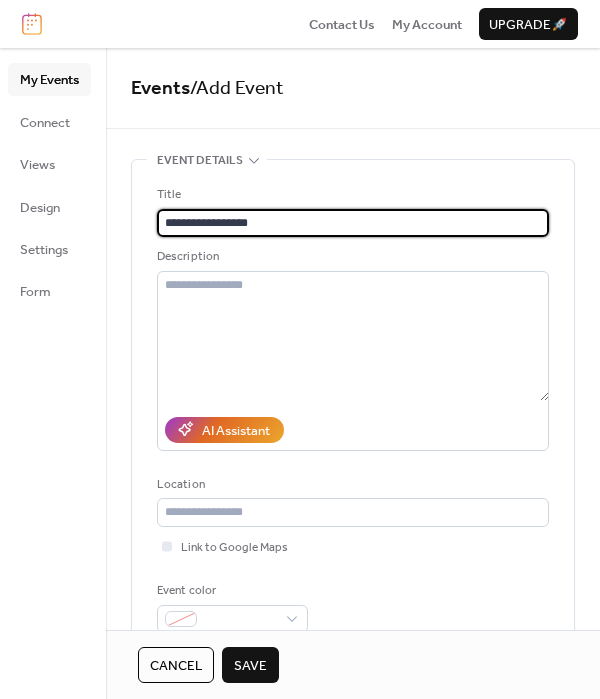 click on "**********" at bounding box center [353, 223] 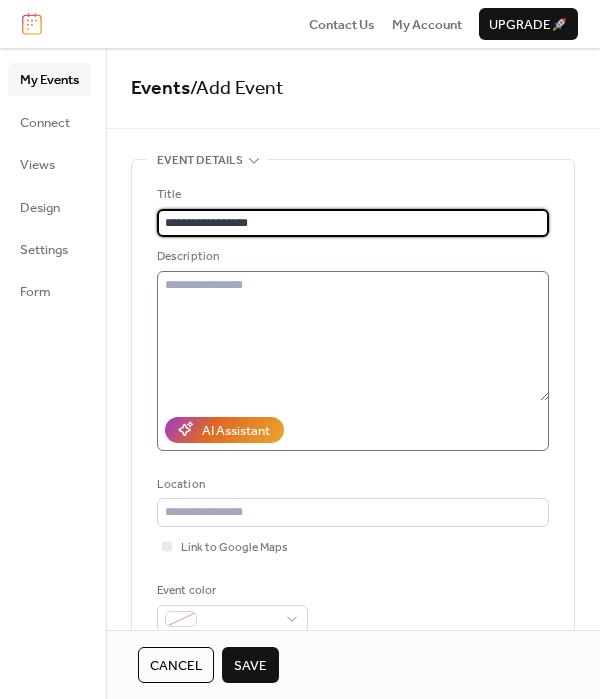 type on "**********" 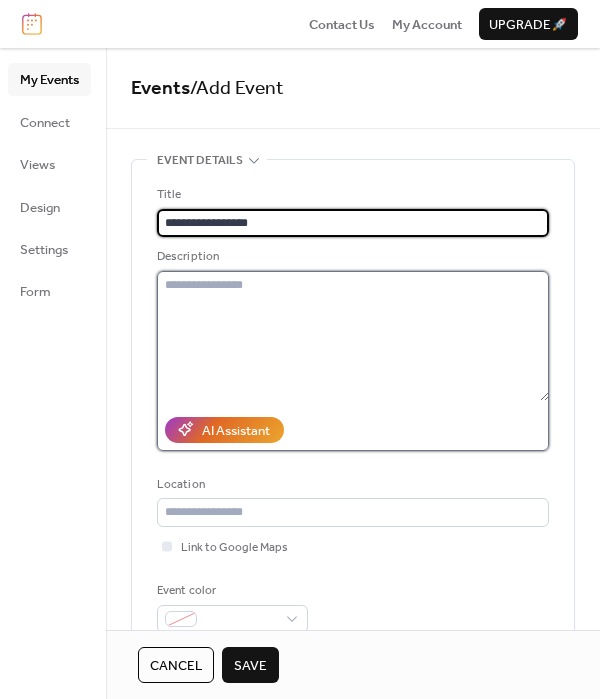click at bounding box center (353, 336) 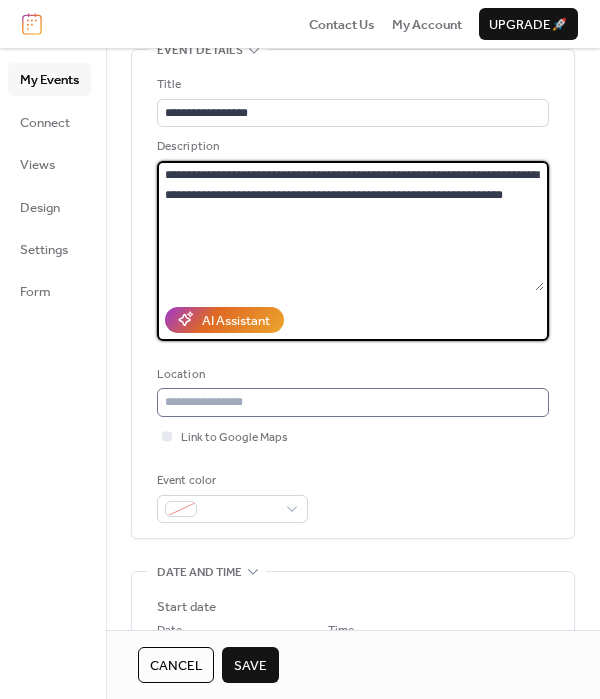 scroll, scrollTop: 111, scrollLeft: 0, axis: vertical 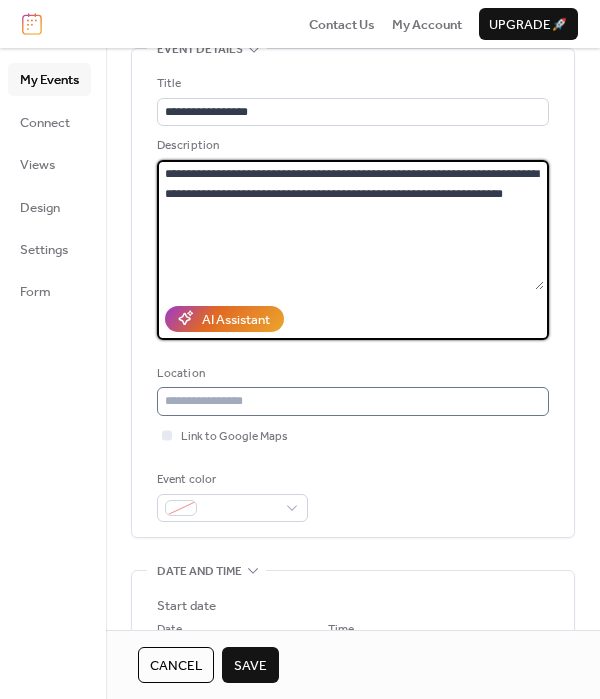 type on "**********" 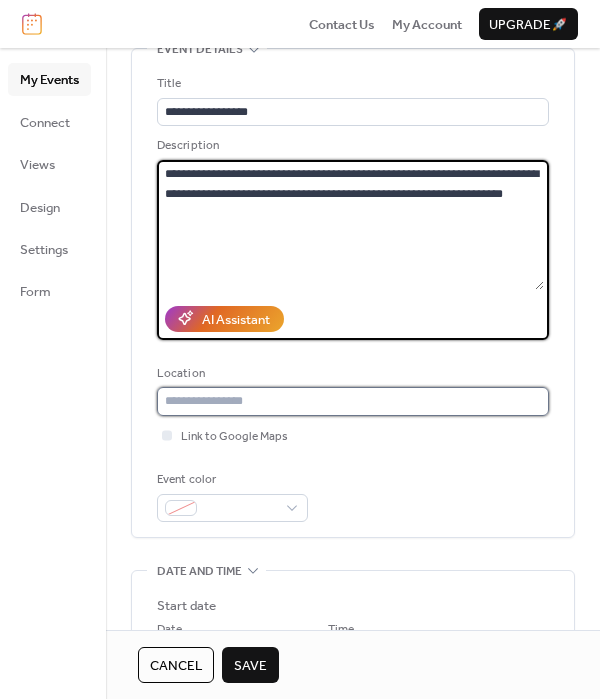 click at bounding box center (353, 401) 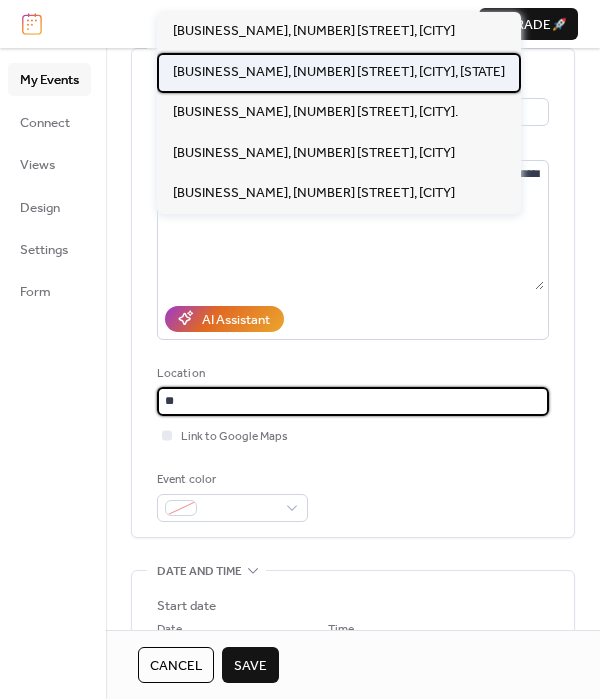 click on "[BUSINESS_NAME], [NUMBER] [STREET], [CITY], [STATE]" at bounding box center (339, 72) 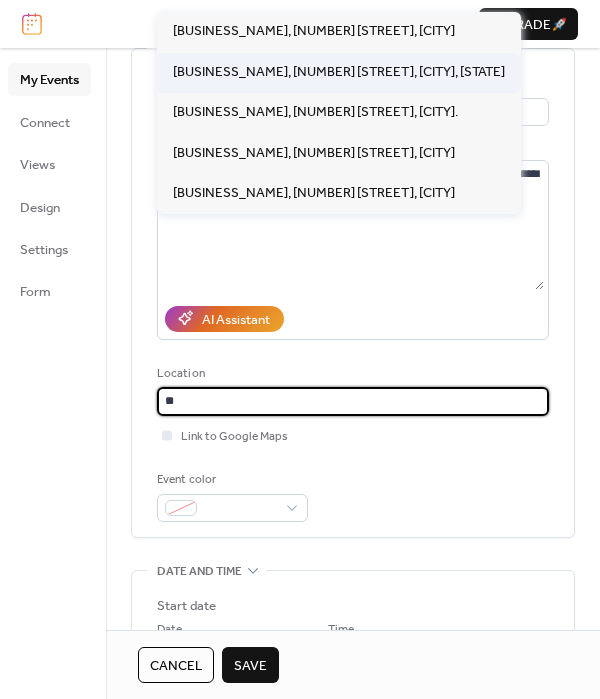 type on "**********" 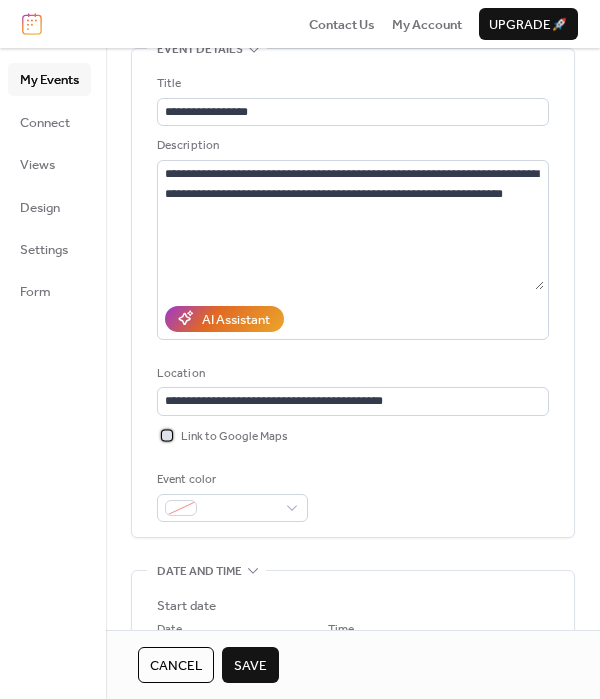 click at bounding box center (167, 435) 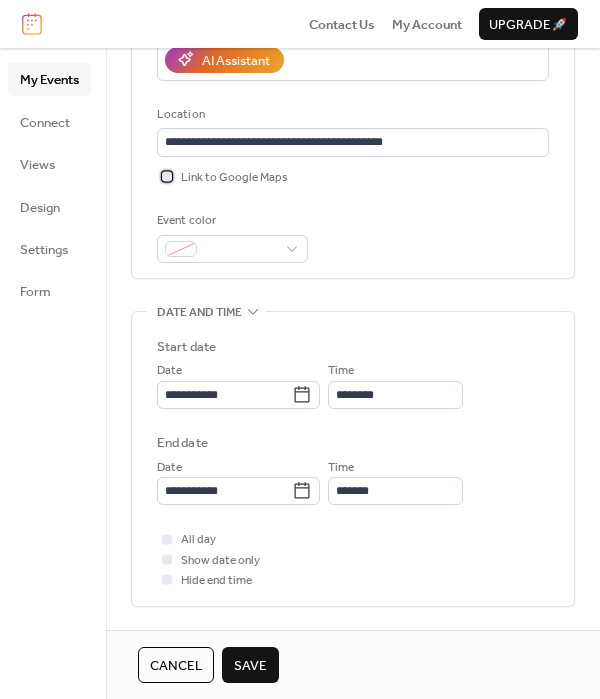 scroll, scrollTop: 416, scrollLeft: 0, axis: vertical 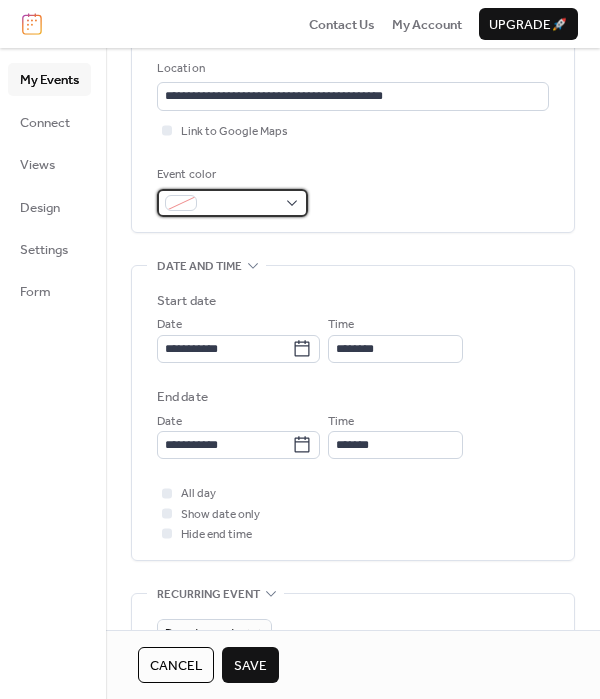 click at bounding box center [232, 203] 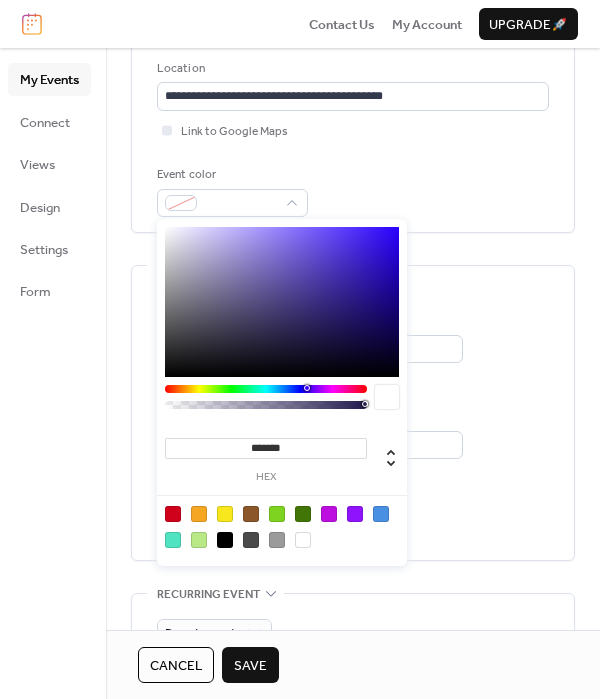 click at bounding box center (173, 514) 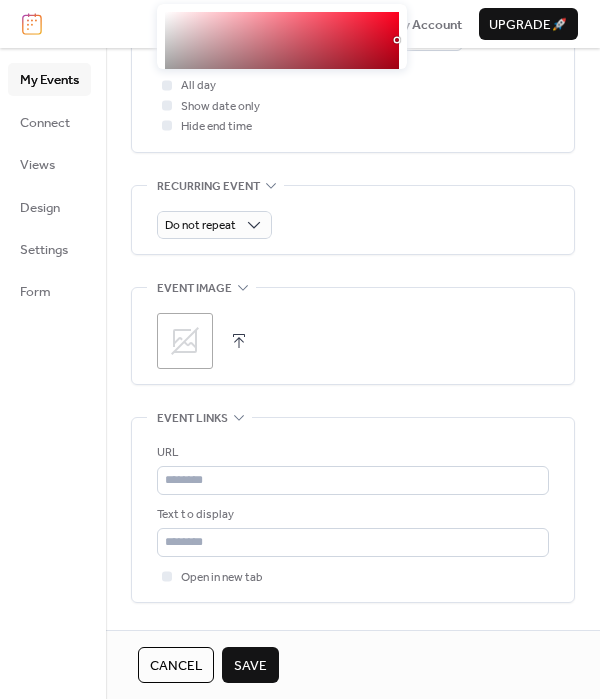 scroll, scrollTop: 867, scrollLeft: 0, axis: vertical 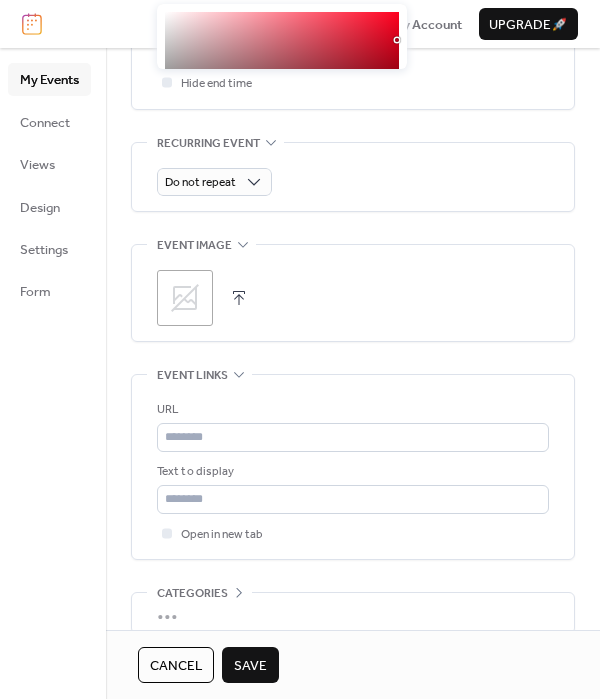 click at bounding box center (239, 298) 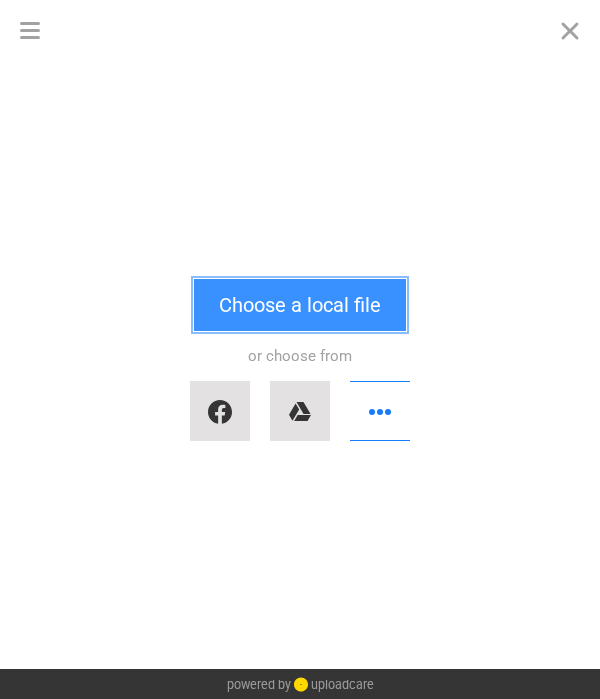 click on "Choose a local file" at bounding box center [300, 305] 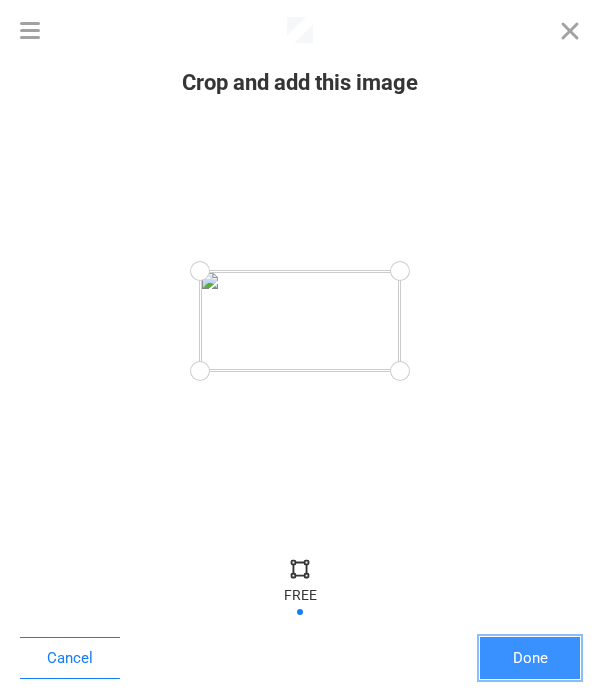 click on "Done" at bounding box center [530, 658] 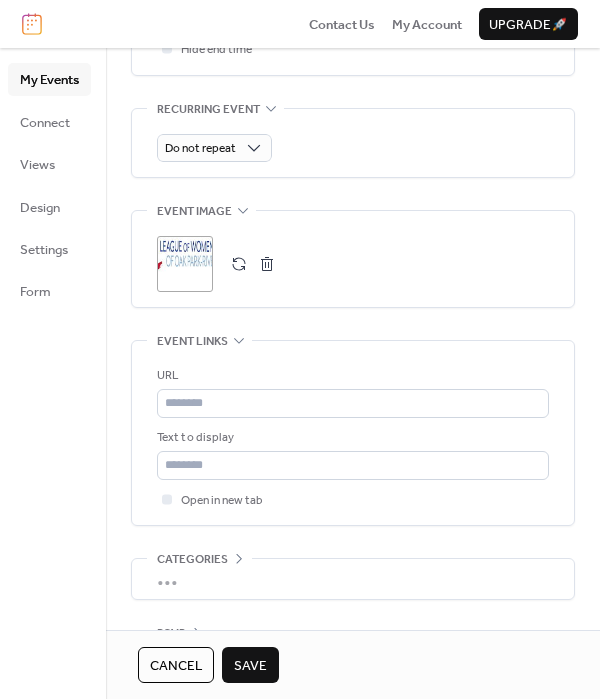 scroll, scrollTop: 876, scrollLeft: 0, axis: vertical 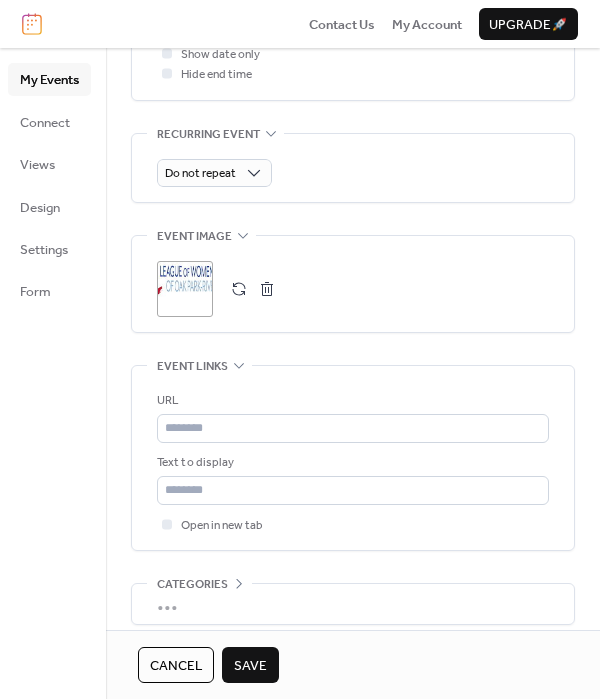 click on "Save" at bounding box center (250, 666) 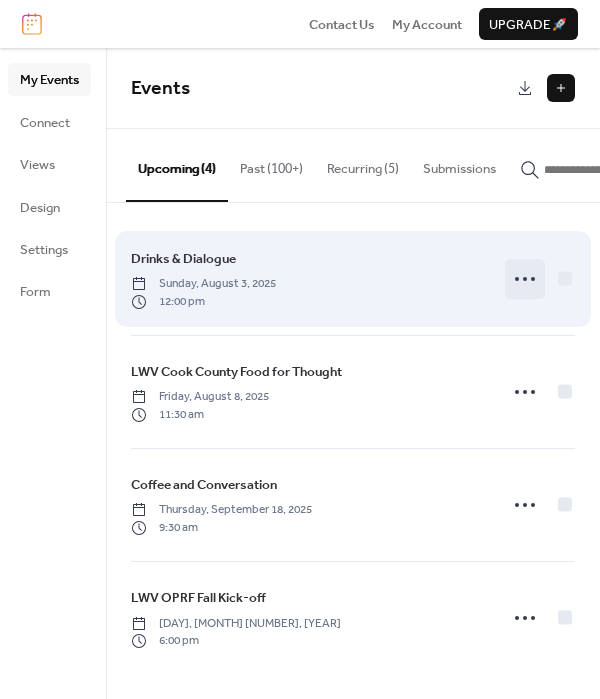 click 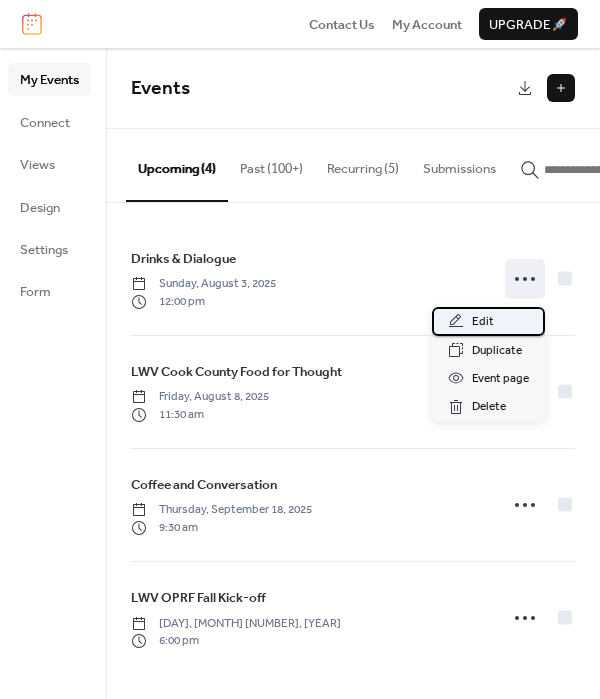 click on "Edit" at bounding box center (488, 321) 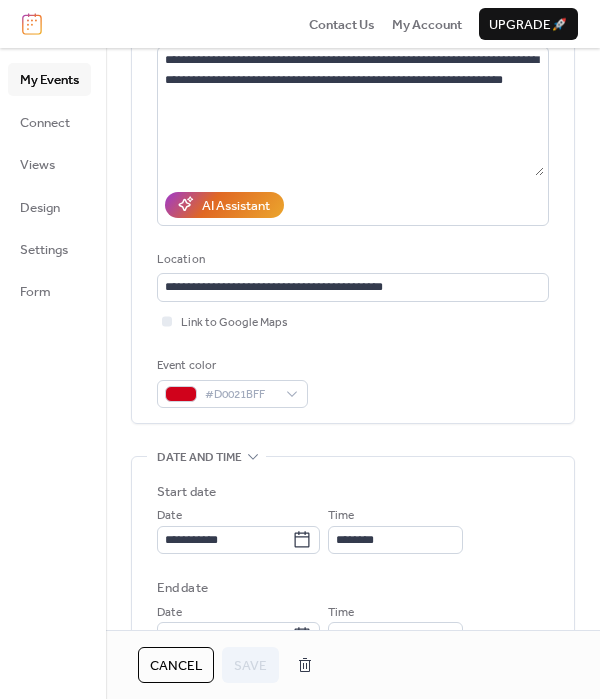 scroll, scrollTop: 284, scrollLeft: 0, axis: vertical 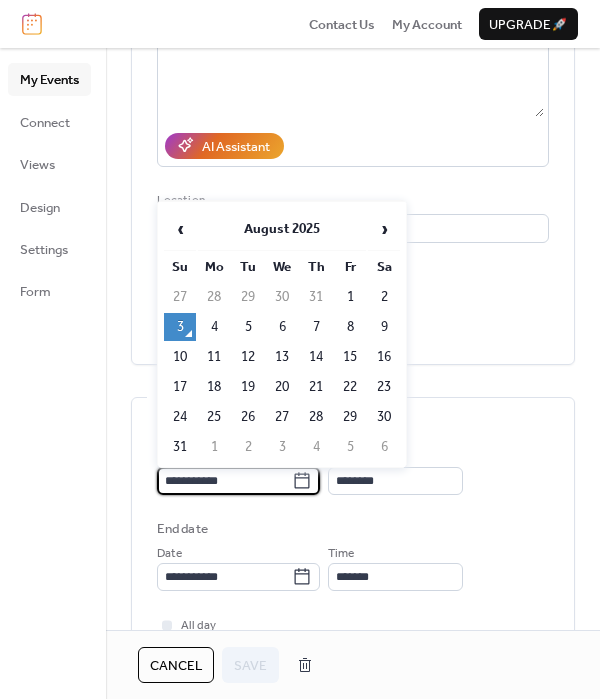 click on "**********" at bounding box center [224, 481] 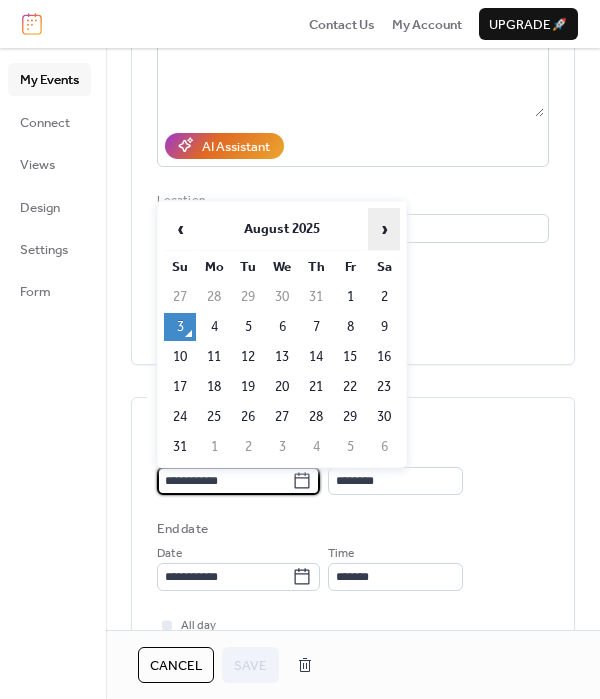 click on "›" at bounding box center (384, 229) 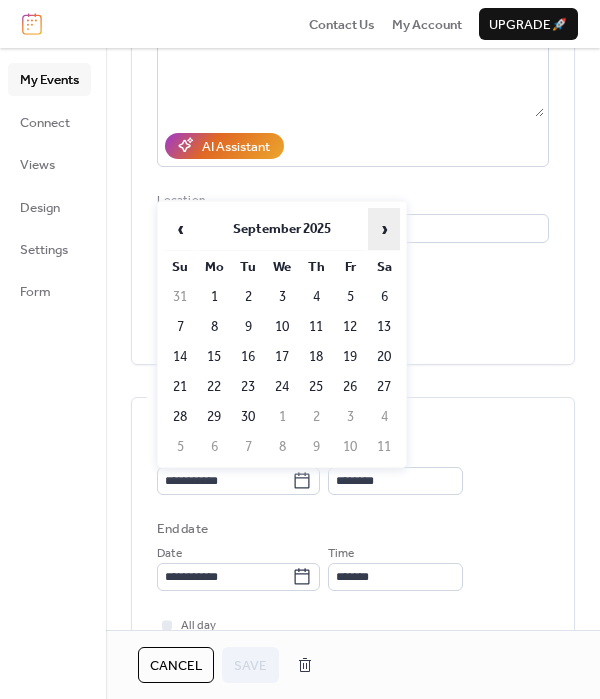 click on "›" at bounding box center [384, 229] 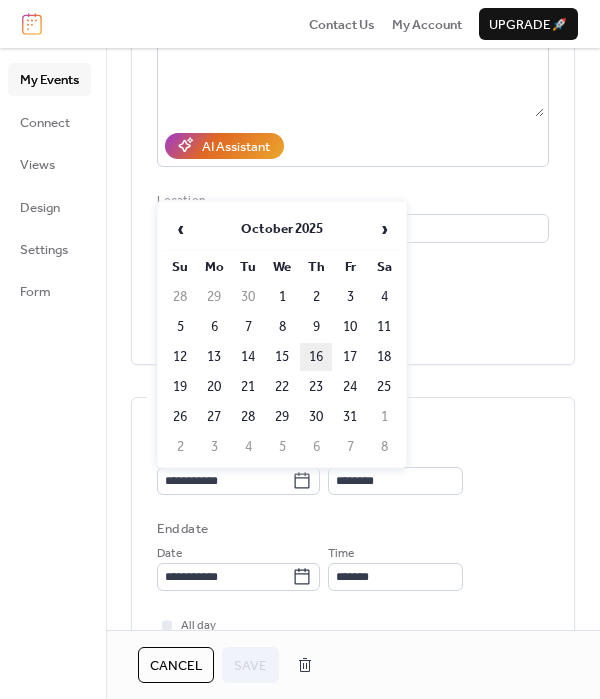click on "16" at bounding box center (316, 357) 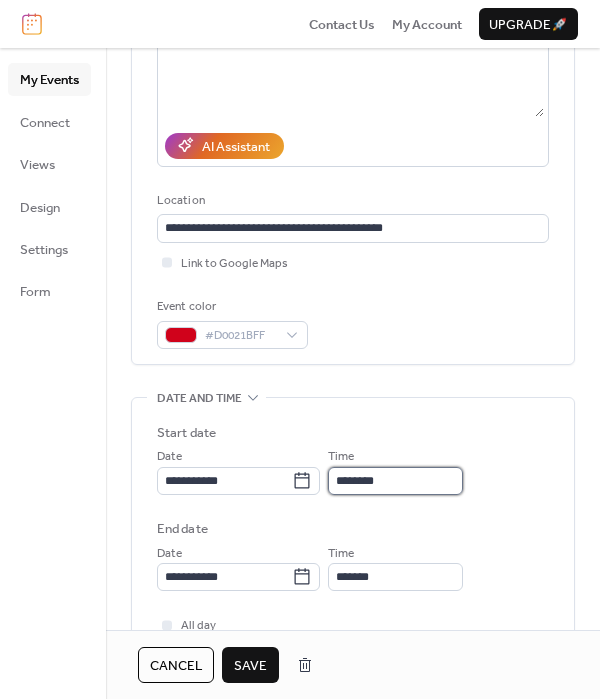 click on "********" at bounding box center (395, 481) 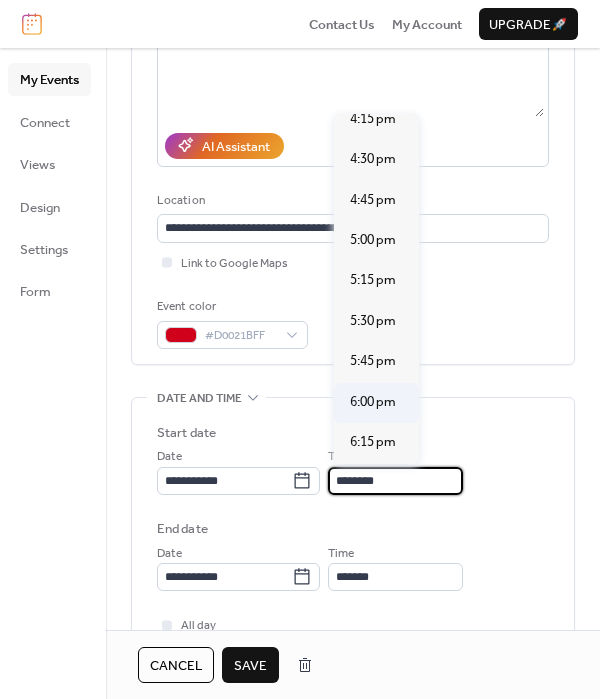 scroll, scrollTop: 2680, scrollLeft: 0, axis: vertical 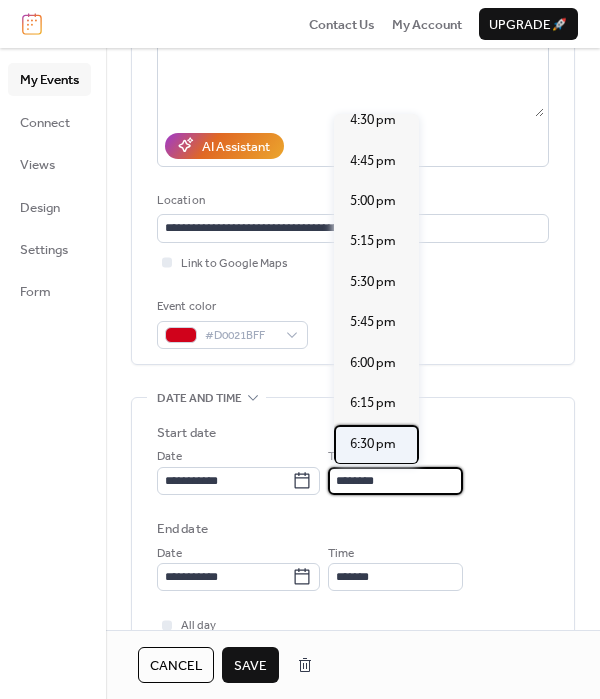 click on "6:30 pm" at bounding box center [373, 444] 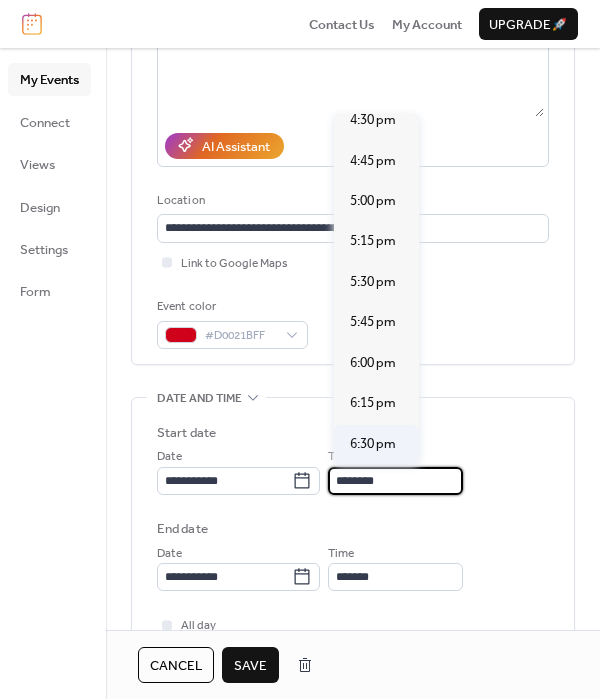 type on "*******" 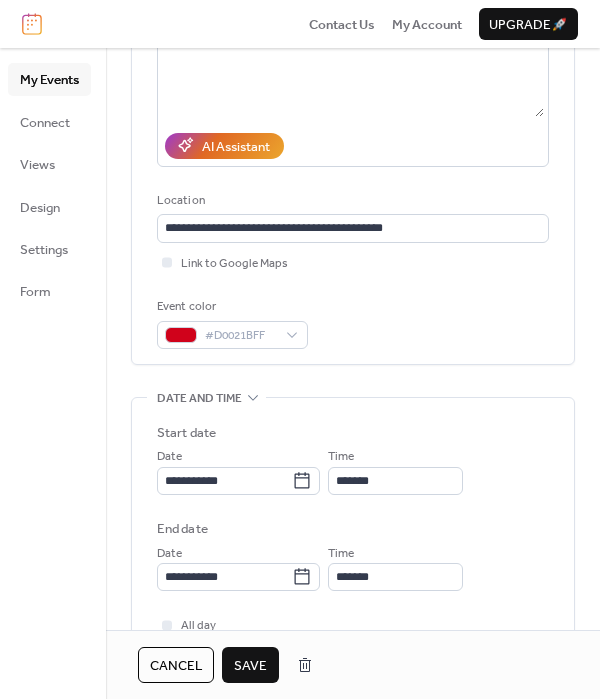 click on "Save" at bounding box center (250, 666) 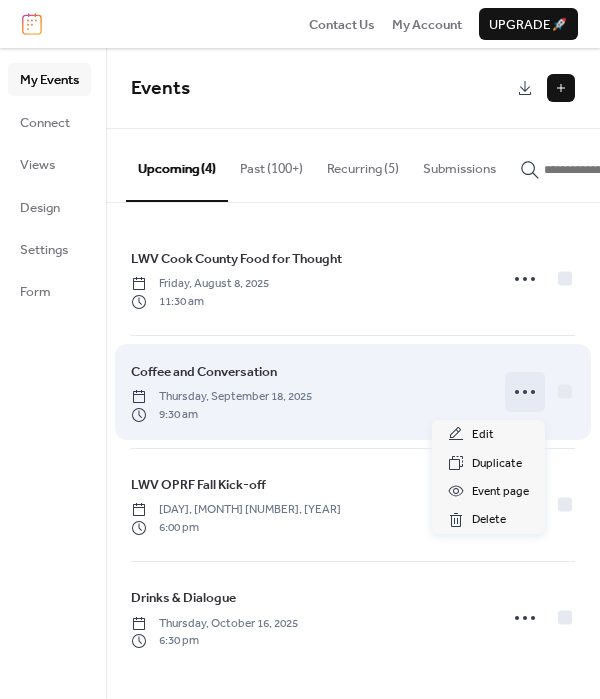 click 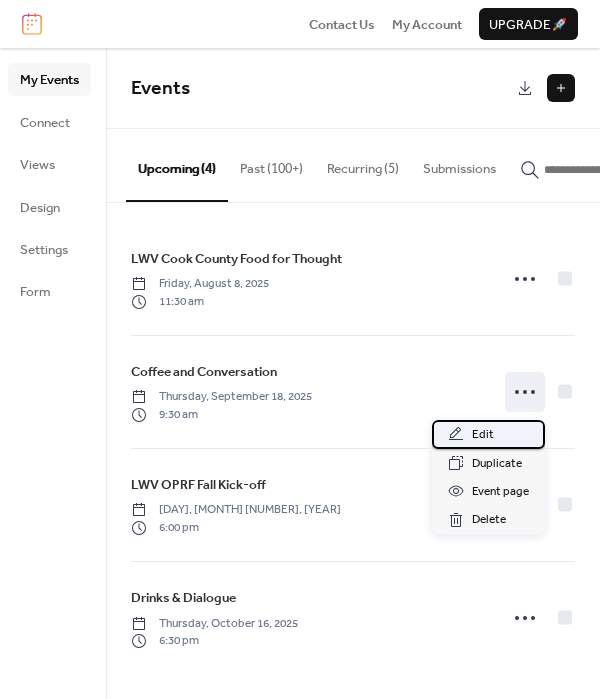 click on "Edit" at bounding box center (483, 435) 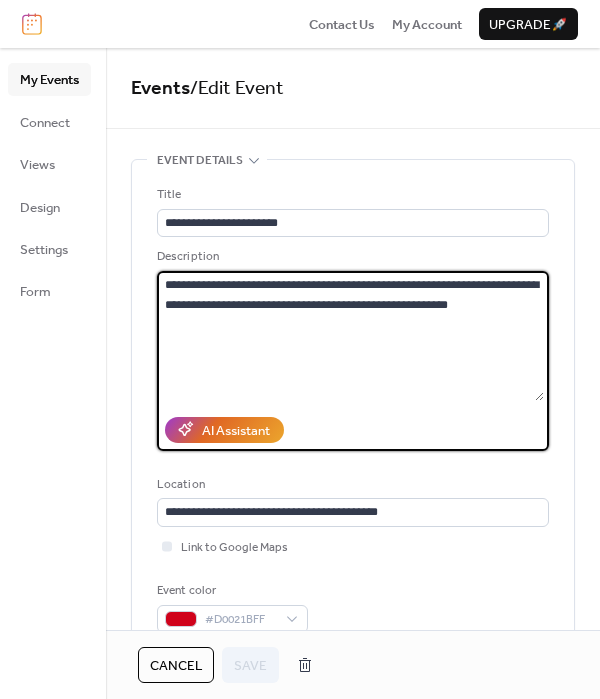 click on "**********" at bounding box center (350, 336) 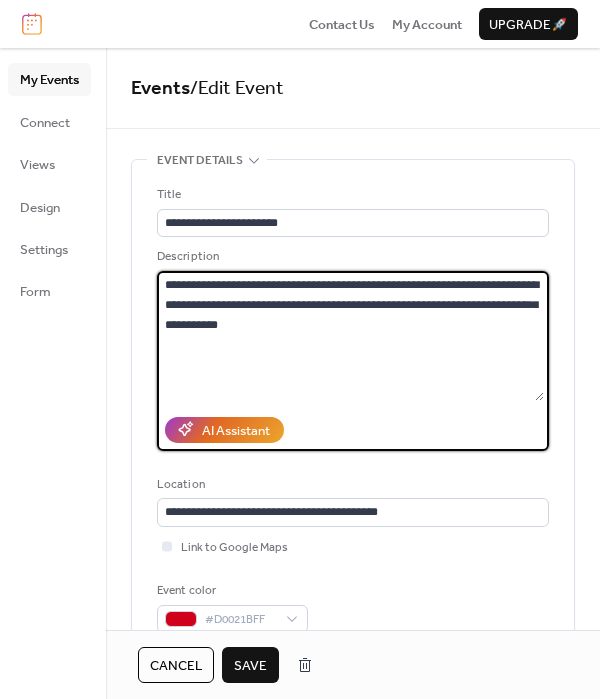 type on "**********" 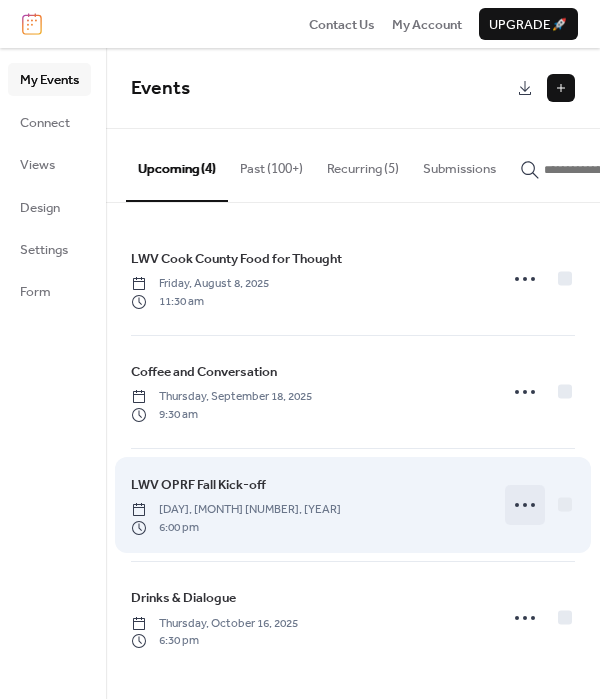 click 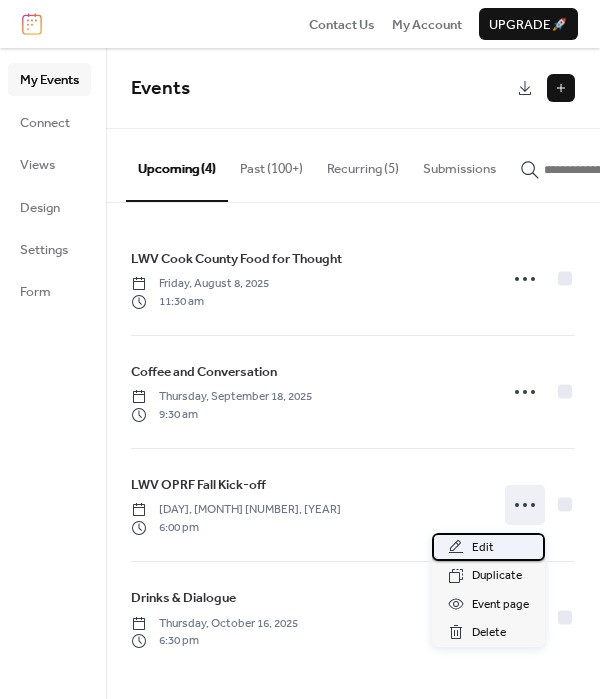 click on "Edit" at bounding box center (488, 547) 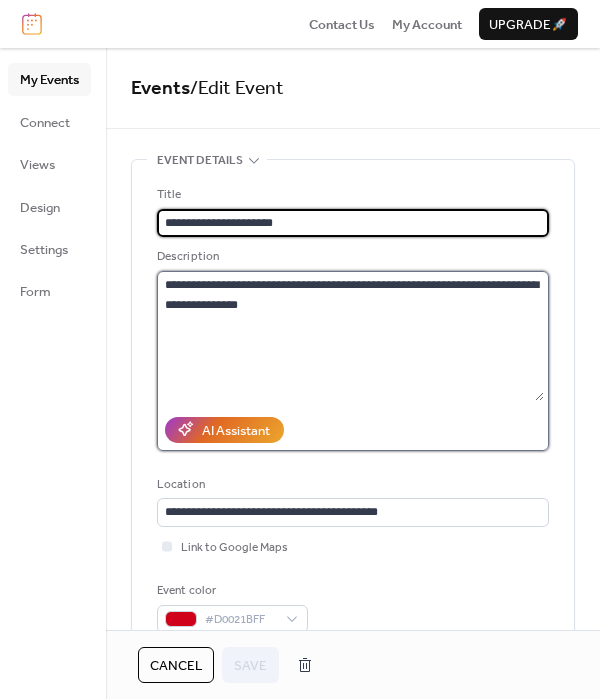 click on "**********" at bounding box center [350, 336] 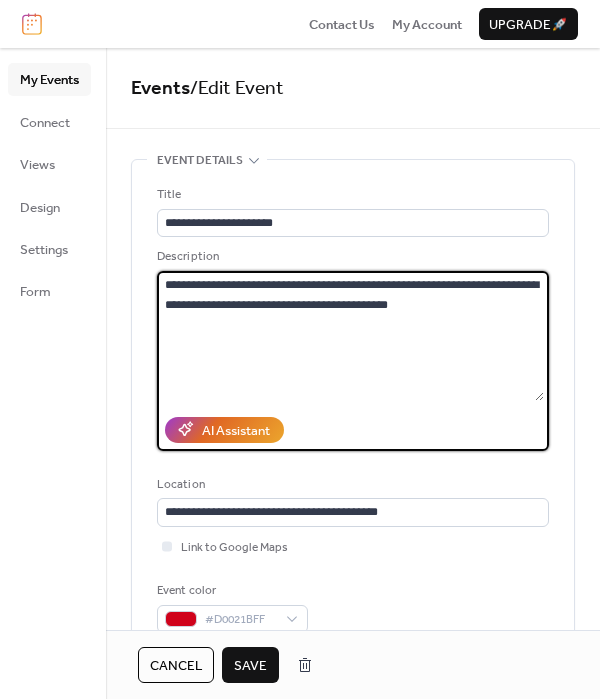 type on "**********" 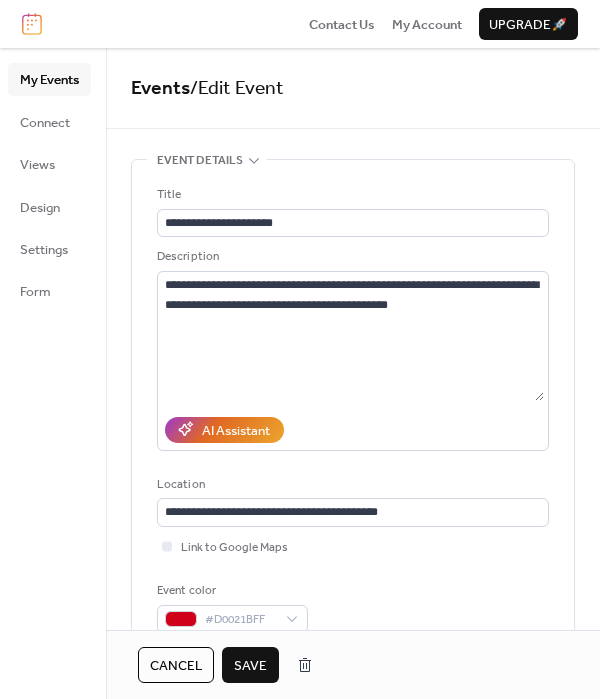 click on "Save" at bounding box center (250, 666) 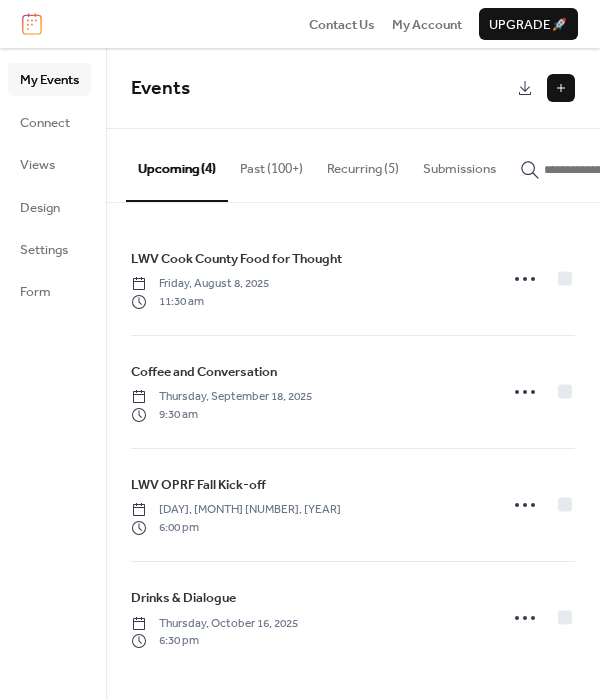 click at bounding box center (561, 88) 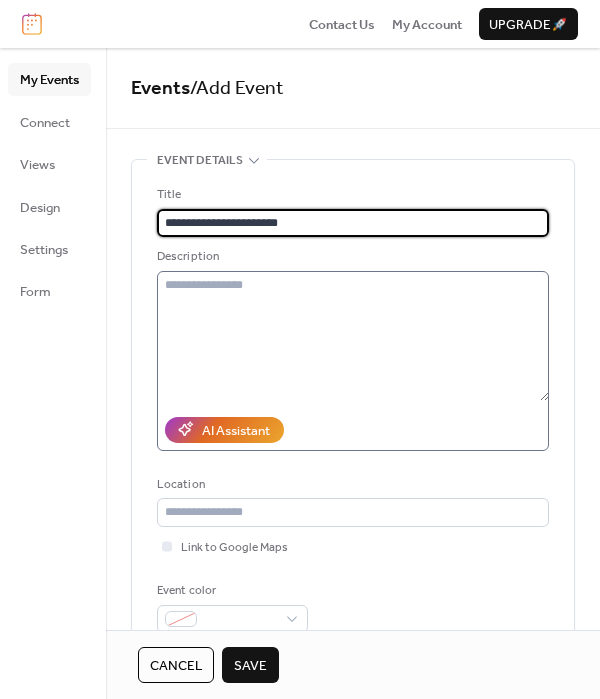 type on "**********" 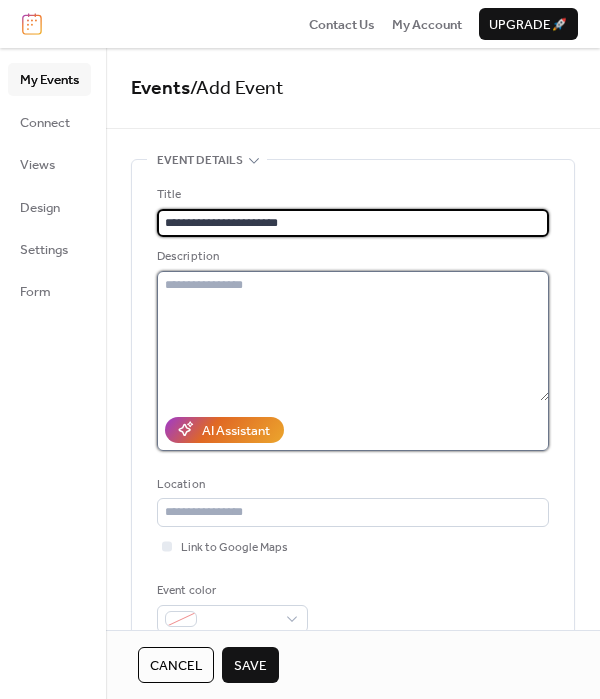 click at bounding box center [353, 336] 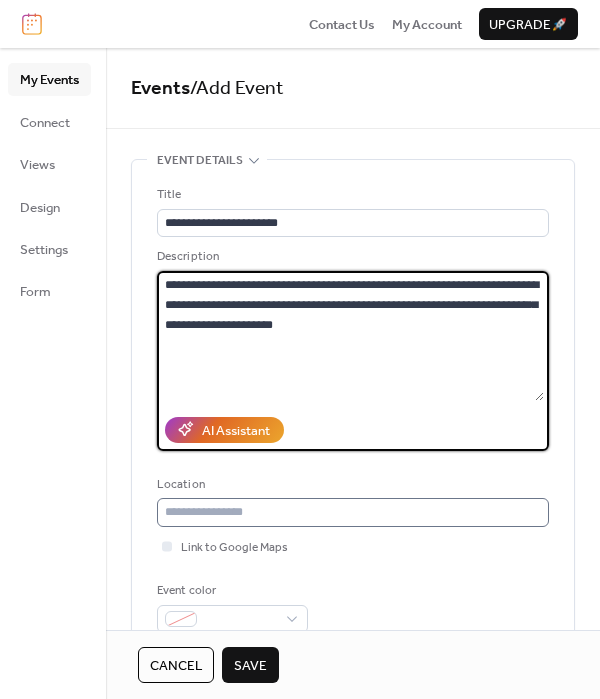 type on "**********" 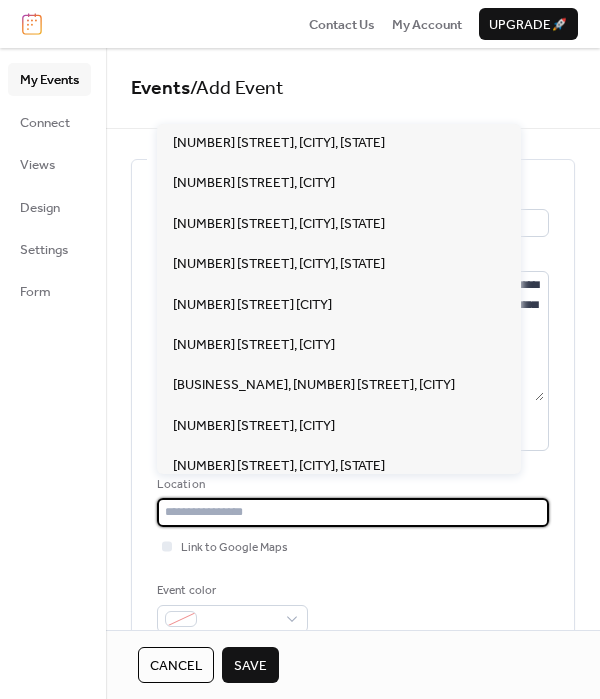 click at bounding box center [353, 512] 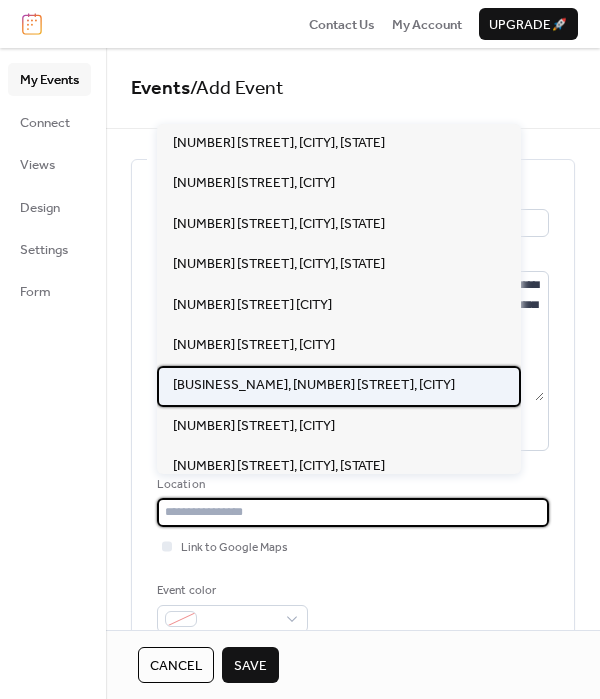click on "[BUSINESS_NAME], [NUMBER] [STREET], [CITY]" at bounding box center (314, 385) 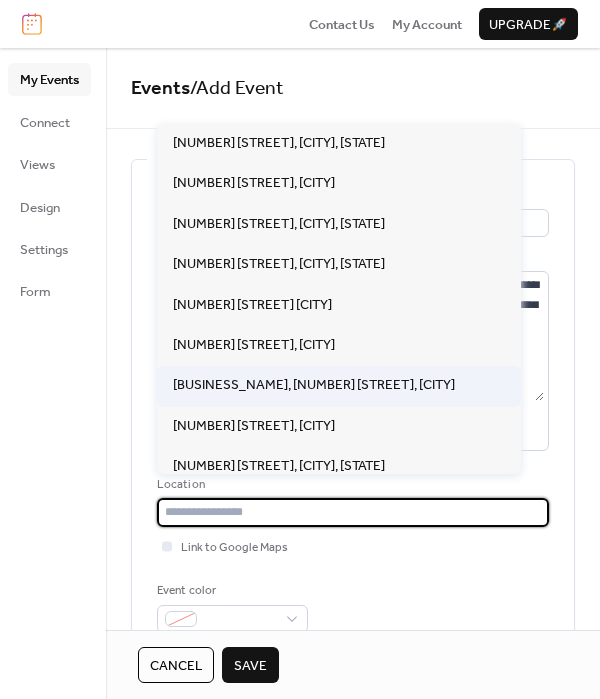 type on "**********" 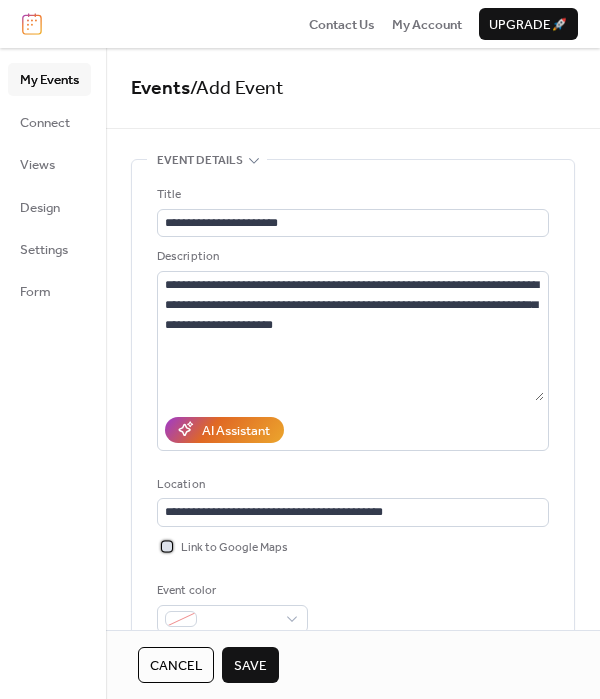 click at bounding box center [167, 546] 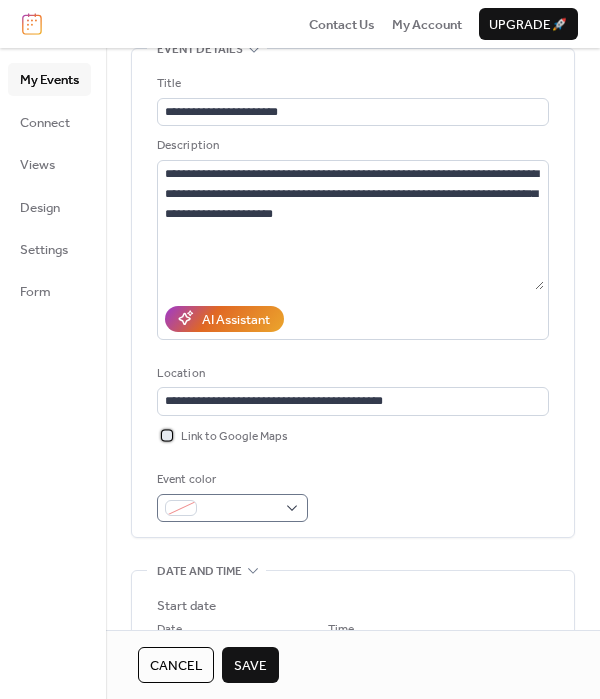 scroll, scrollTop: 122, scrollLeft: 0, axis: vertical 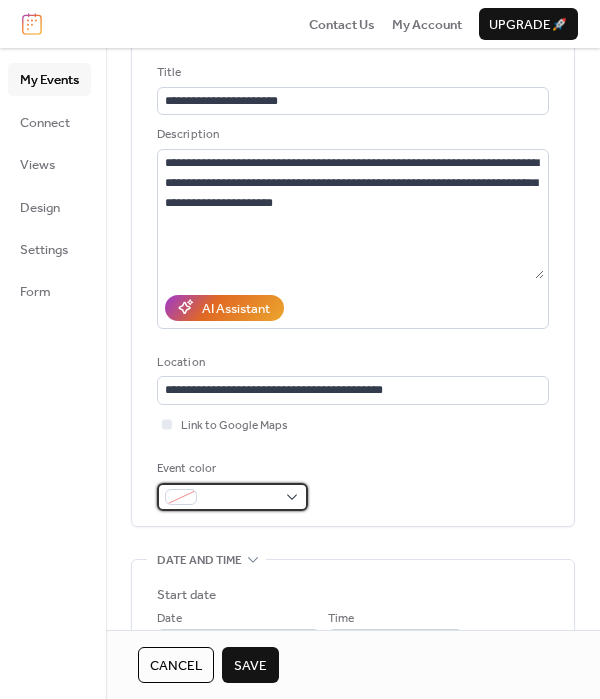 click at bounding box center [240, 498] 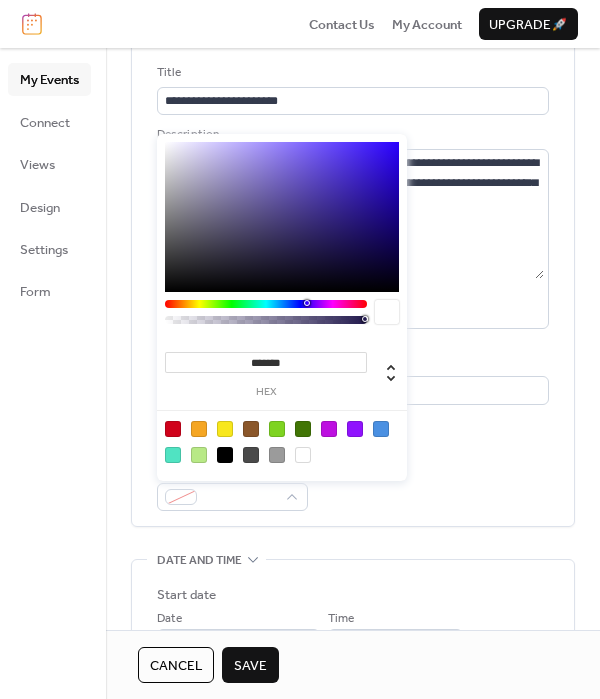 click at bounding box center (173, 429) 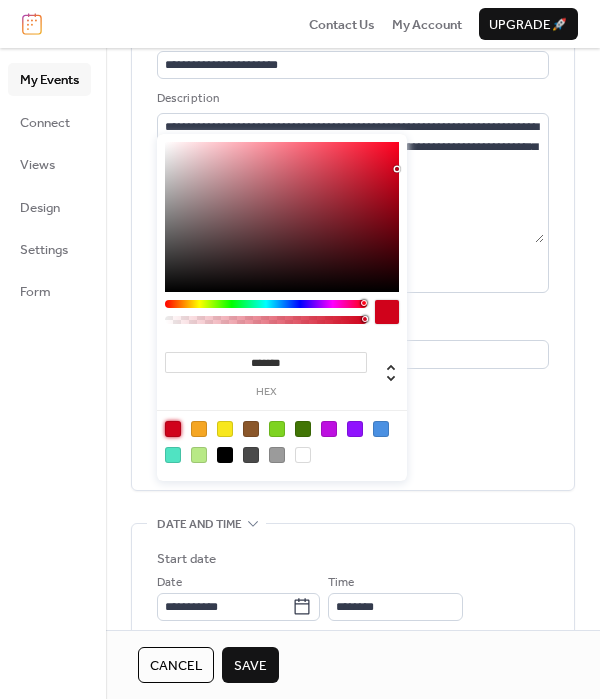 scroll, scrollTop: 279, scrollLeft: 0, axis: vertical 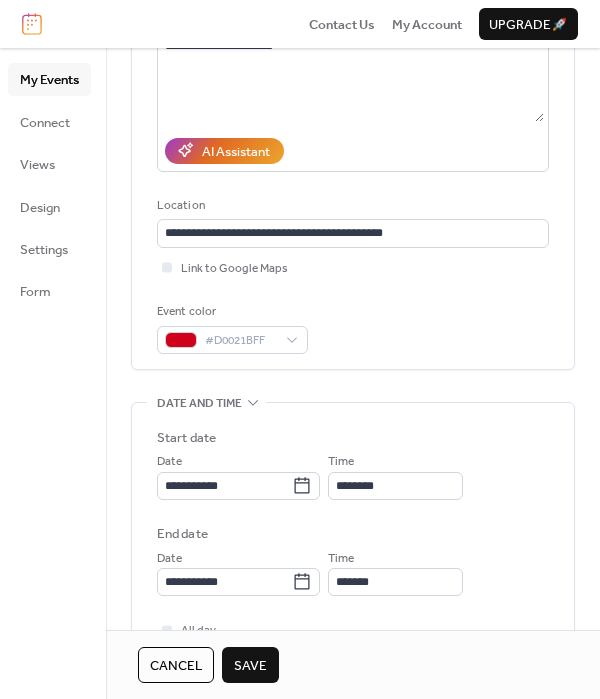 click on "**********" at bounding box center (353, 512) 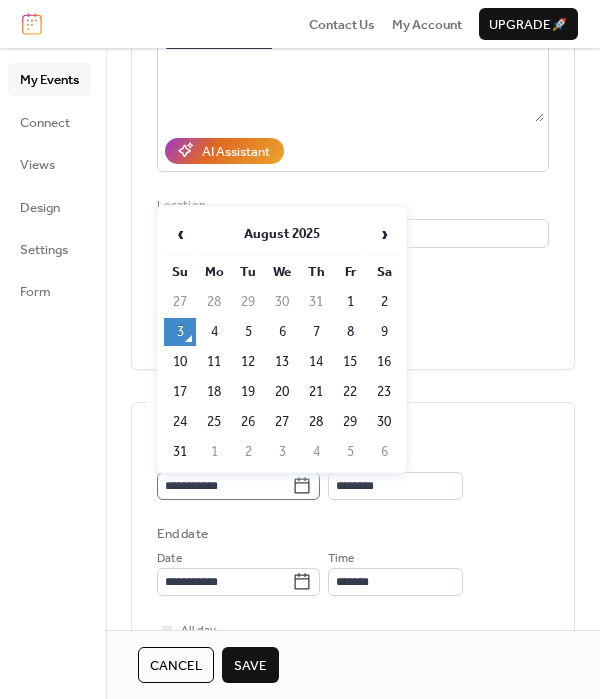 click 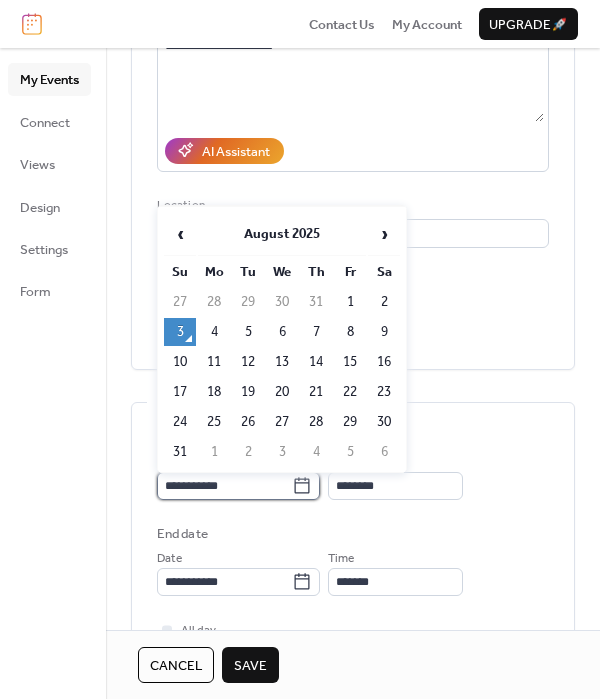 click on "**********" at bounding box center (224, 486) 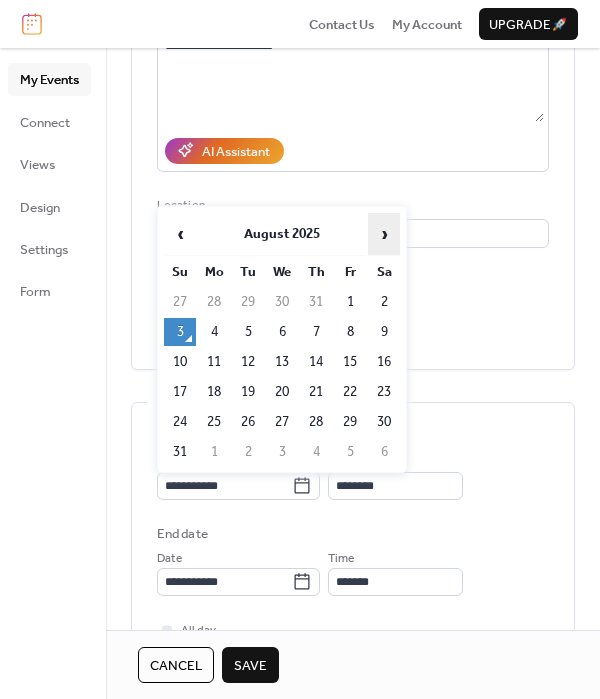 click on "›" at bounding box center (384, 234) 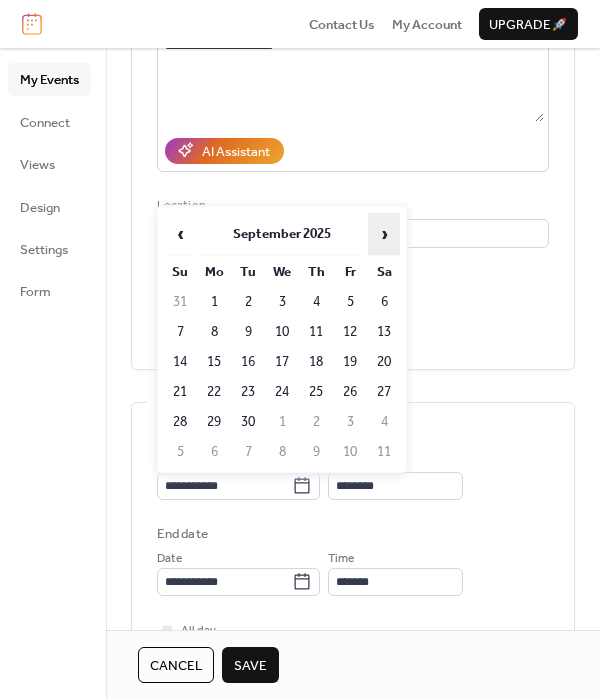 click on "›" at bounding box center (384, 234) 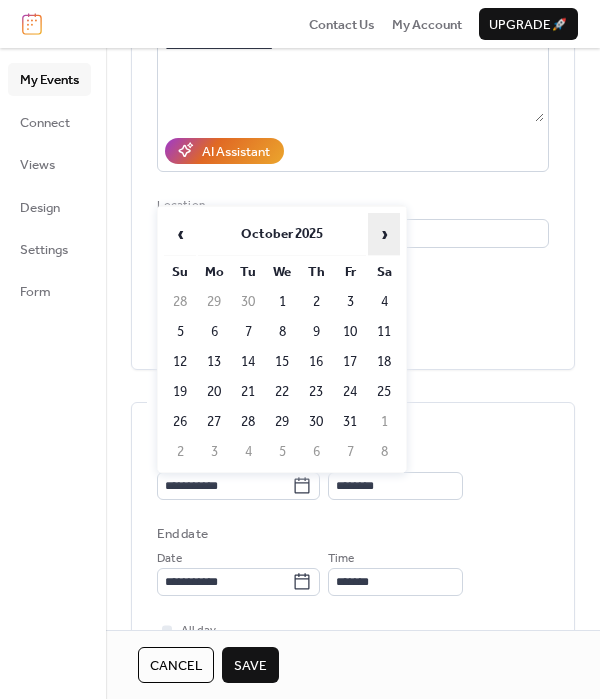 click on "›" at bounding box center [384, 234] 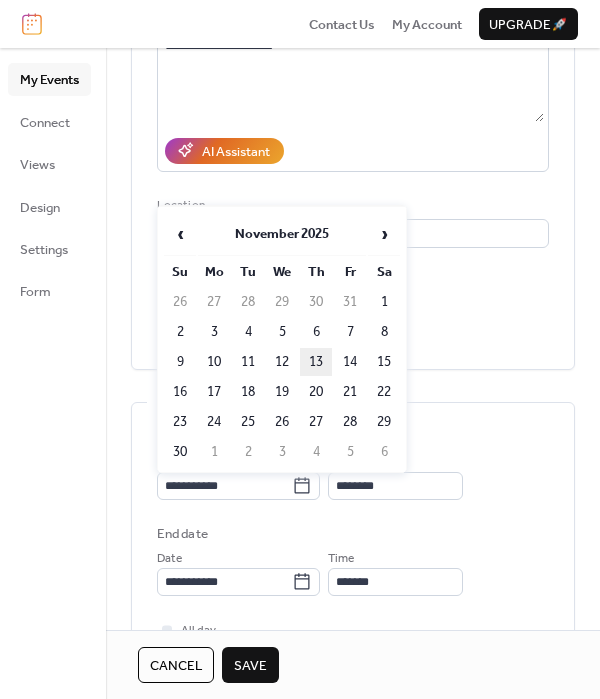 click on "13" at bounding box center (316, 362) 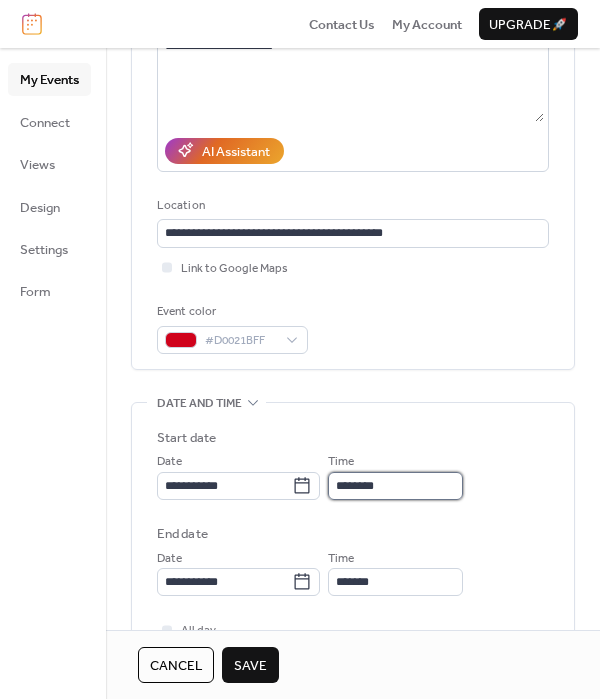 click on "********" at bounding box center (395, 486) 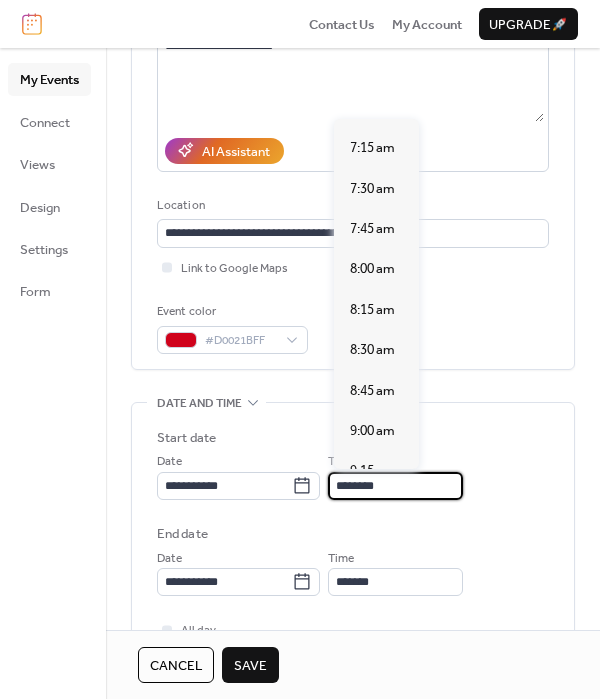 scroll, scrollTop: 1241, scrollLeft: 0, axis: vertical 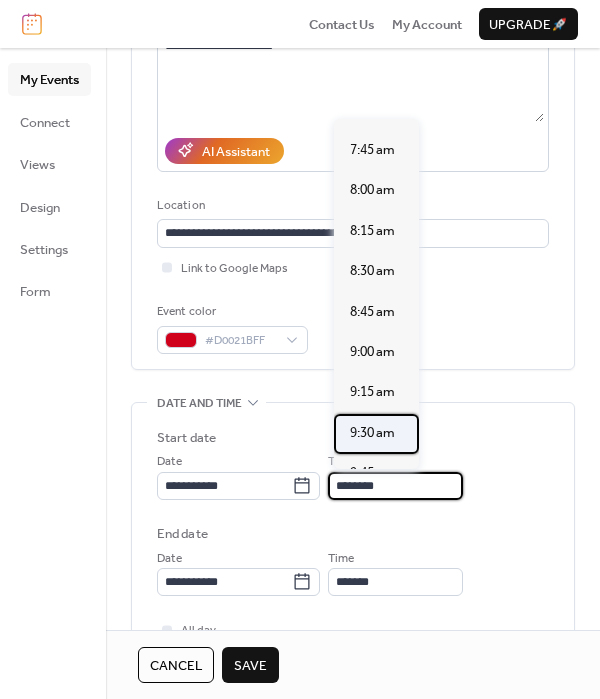 click on "9:30 am" at bounding box center [372, 433] 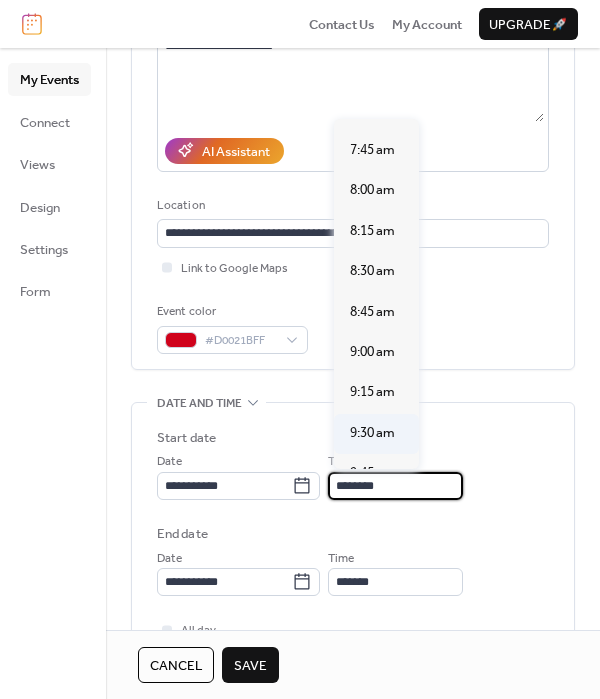 type on "*******" 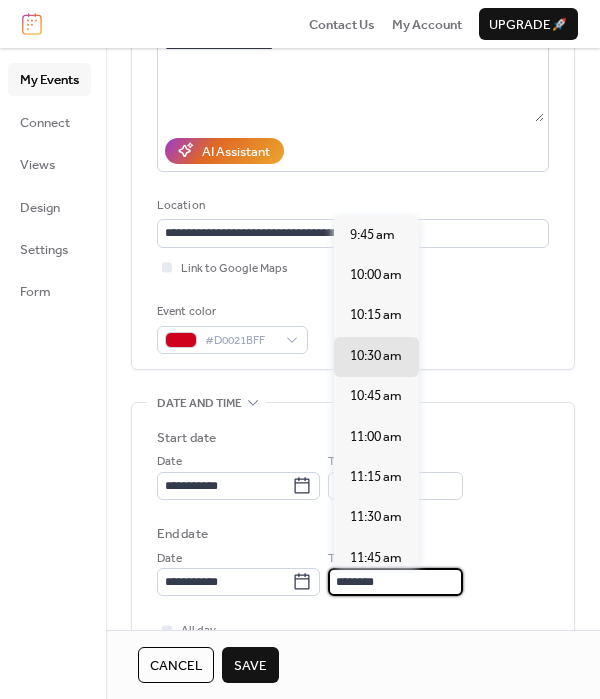 click on "********" at bounding box center [395, 582] 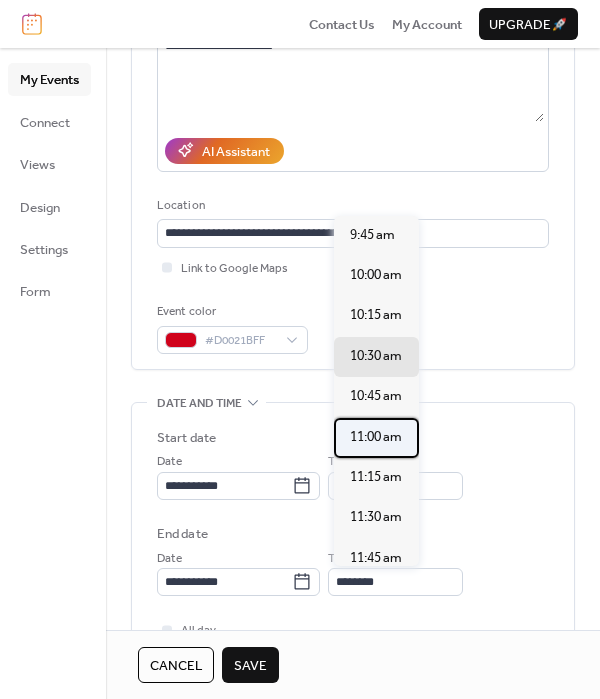 click on "11:00 am" at bounding box center [376, 437] 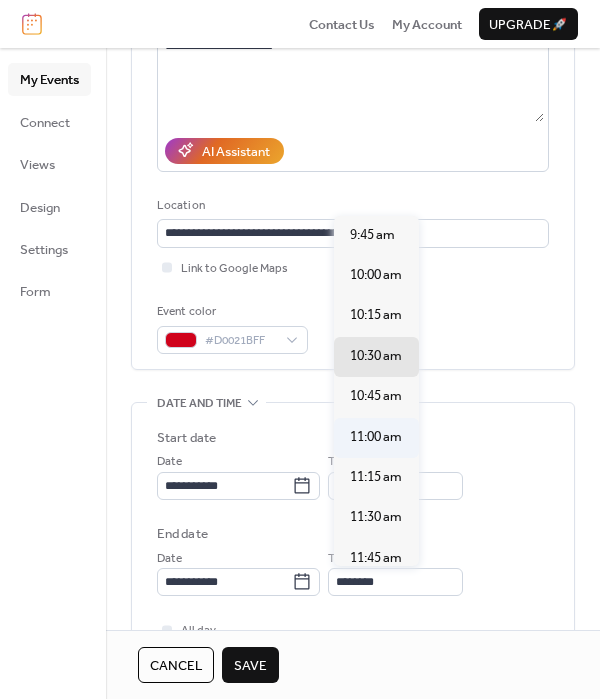 type on "********" 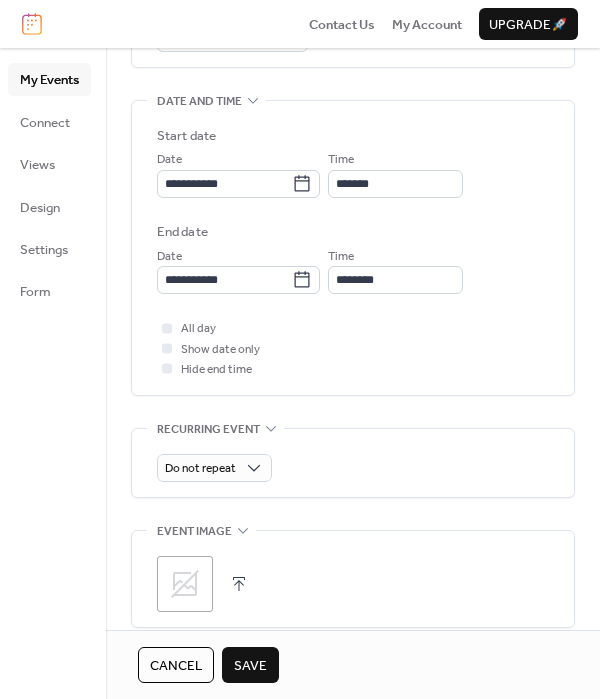 scroll, scrollTop: 651, scrollLeft: 0, axis: vertical 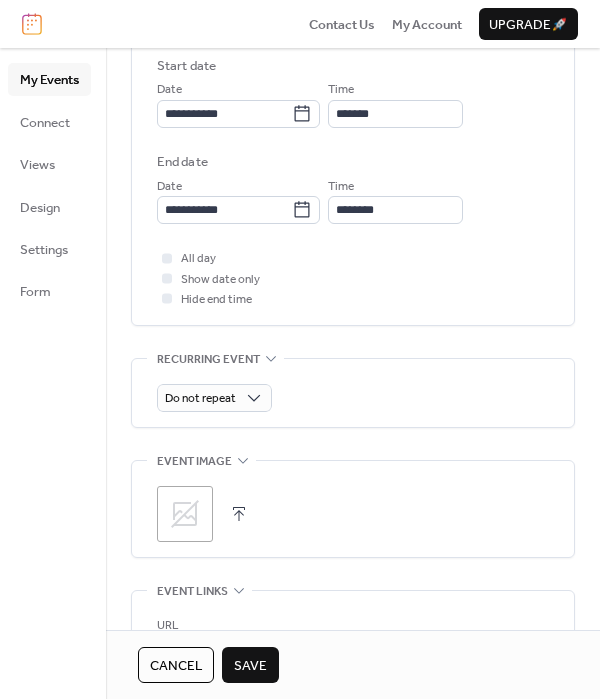 click at bounding box center [239, 514] 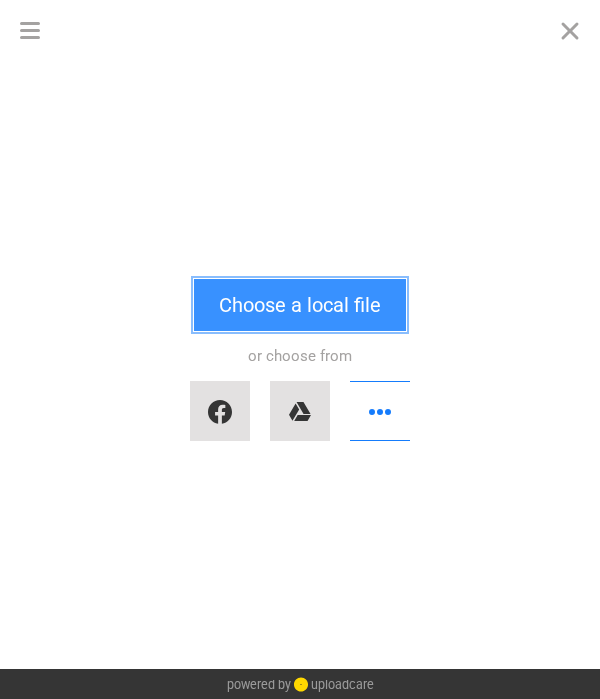 click on "Choose a local file" at bounding box center (300, 305) 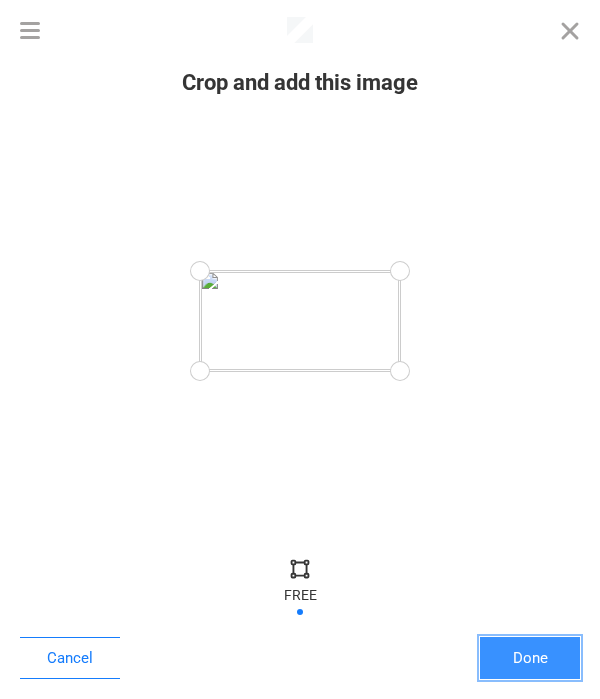 click on "Done" at bounding box center [530, 658] 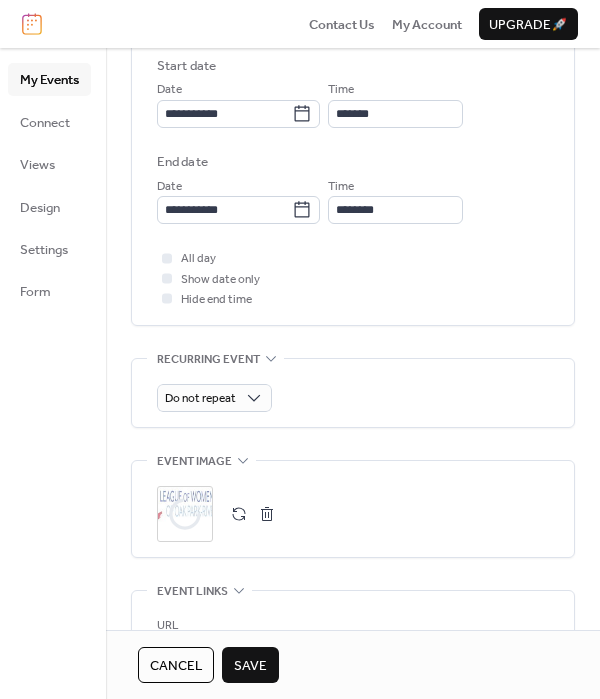 click on "Save" at bounding box center (250, 665) 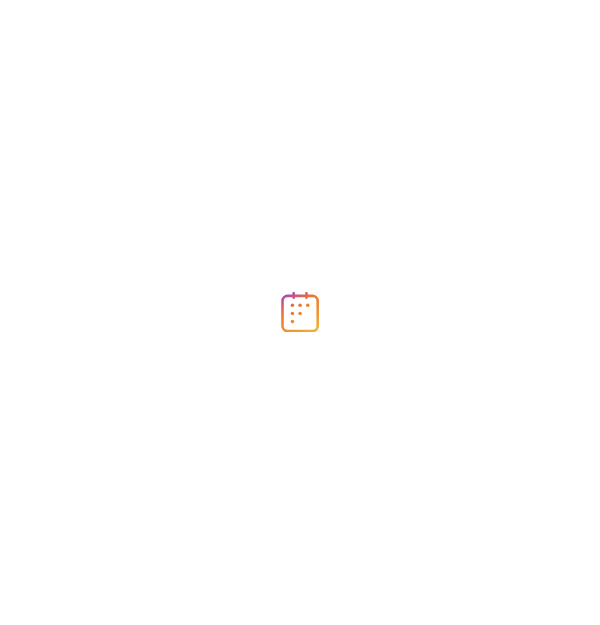 scroll, scrollTop: 0, scrollLeft: 0, axis: both 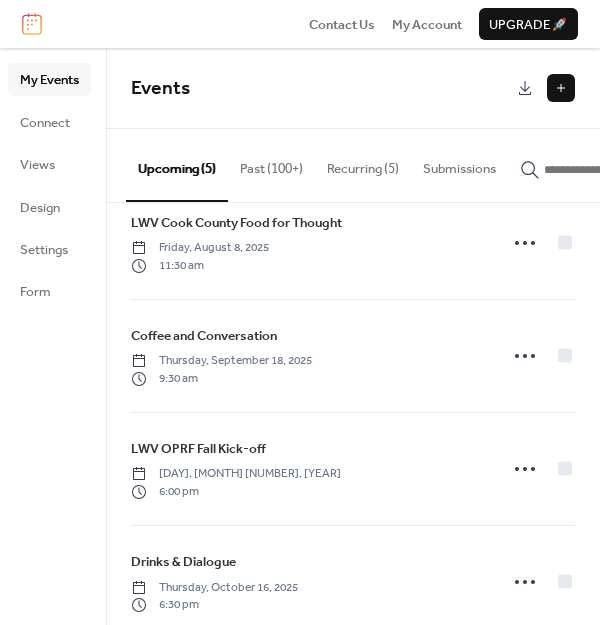 click on "Recurring (5)" at bounding box center [363, 164] 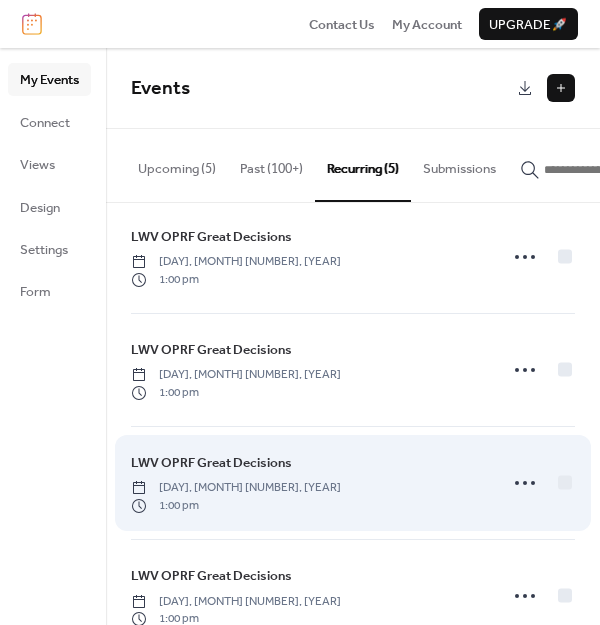 scroll, scrollTop: 0, scrollLeft: 0, axis: both 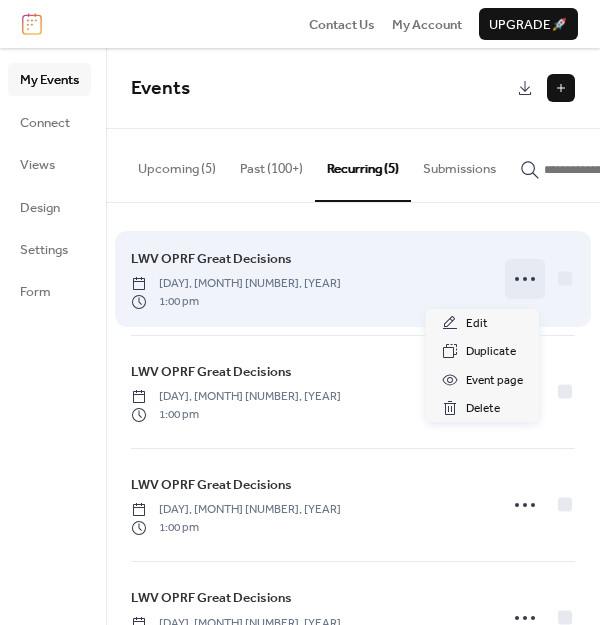 click 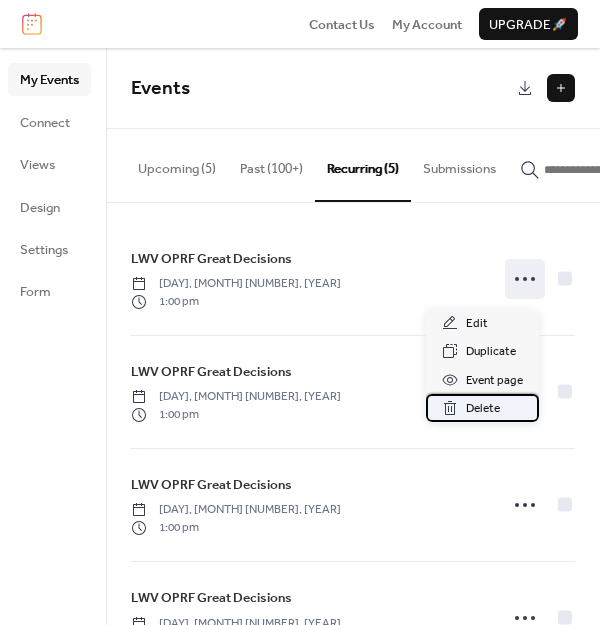 click on "Delete" at bounding box center [483, 409] 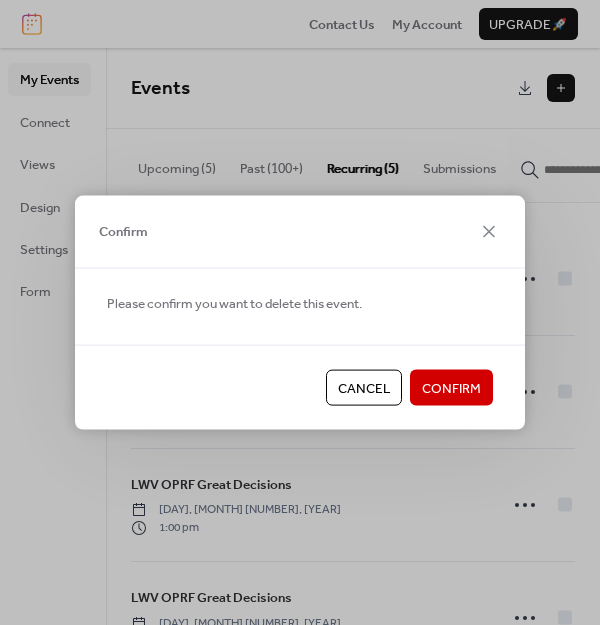 click on "Confirm" at bounding box center (451, 389) 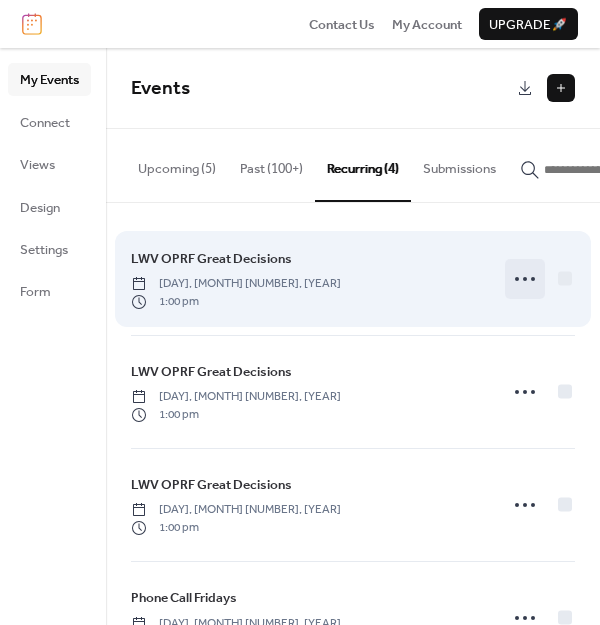 click 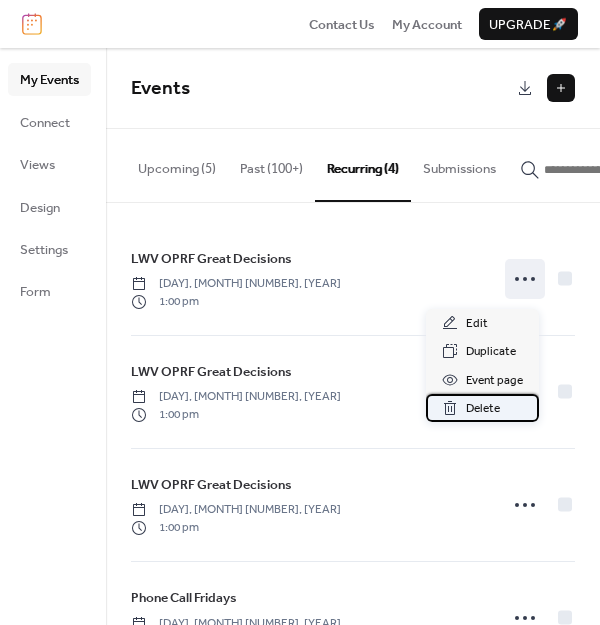 click on "Delete" at bounding box center (483, 409) 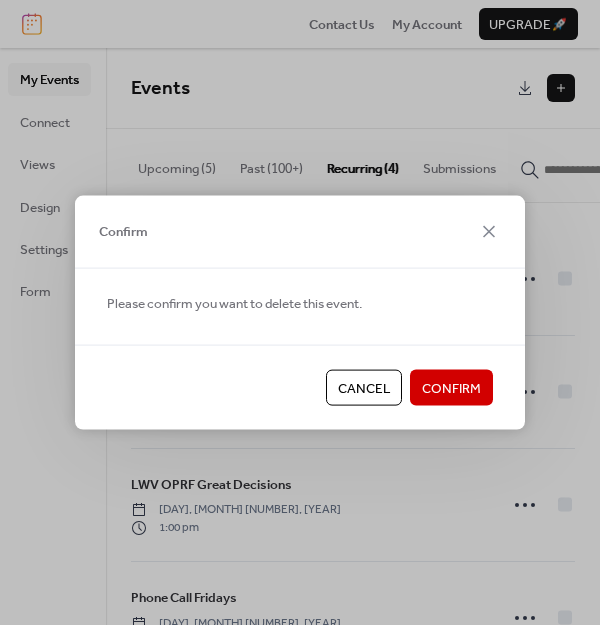 click on "Confirm" at bounding box center (451, 389) 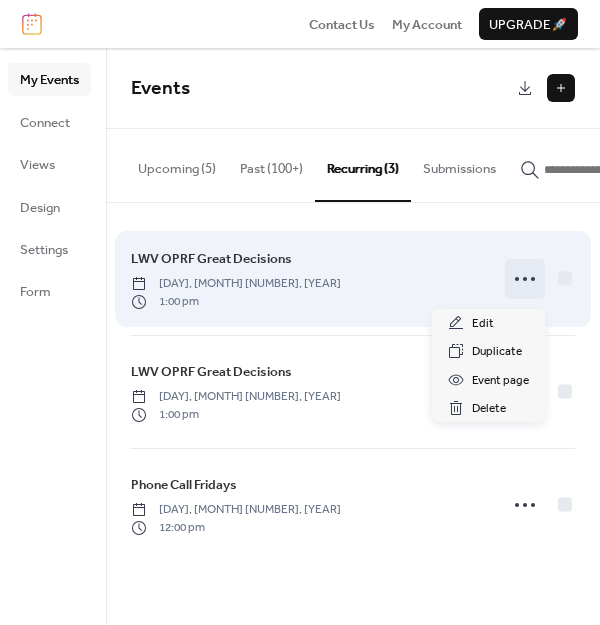 click 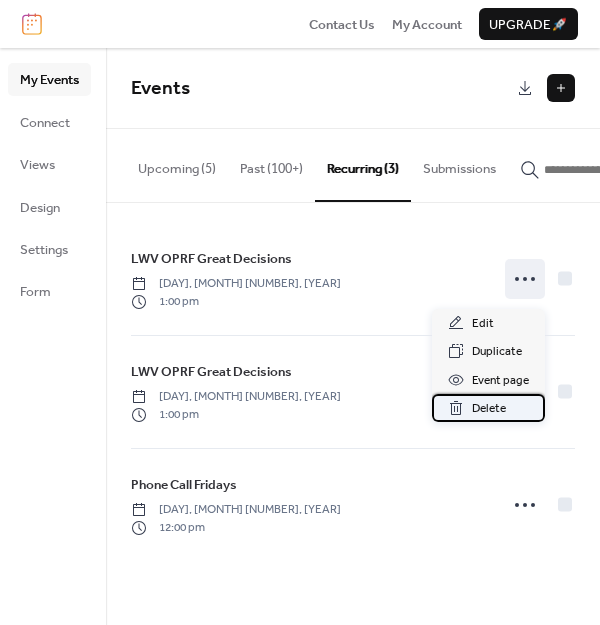 click on "Delete" at bounding box center (489, 409) 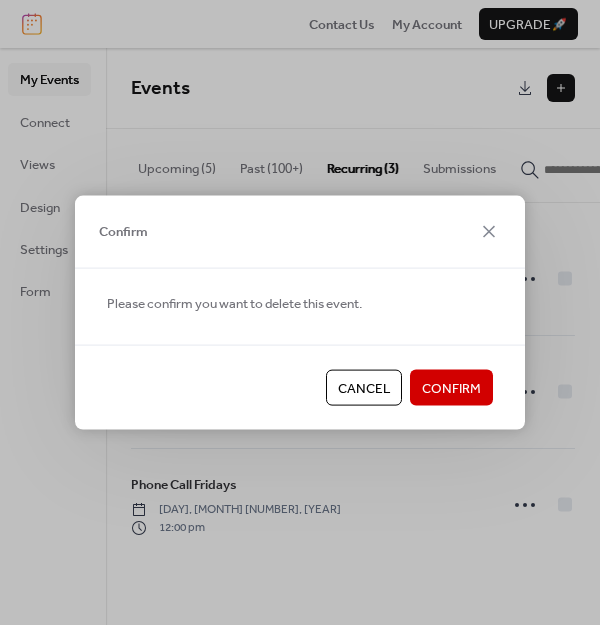 click on "Confirm" at bounding box center [451, 389] 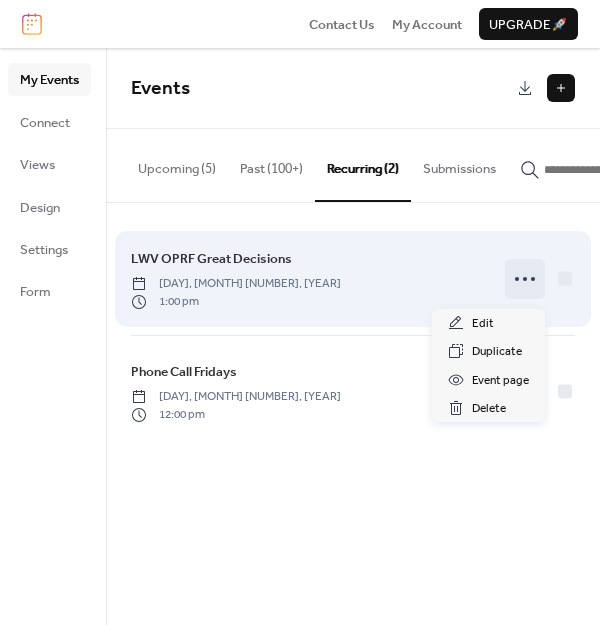click 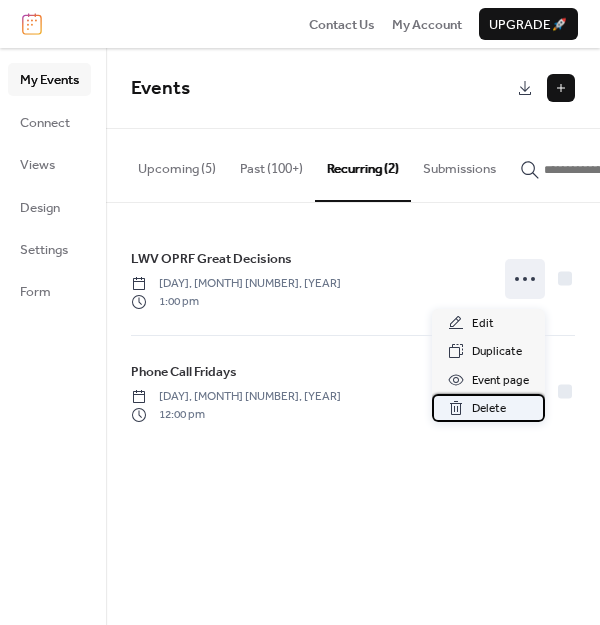 click on "Delete" at bounding box center (489, 409) 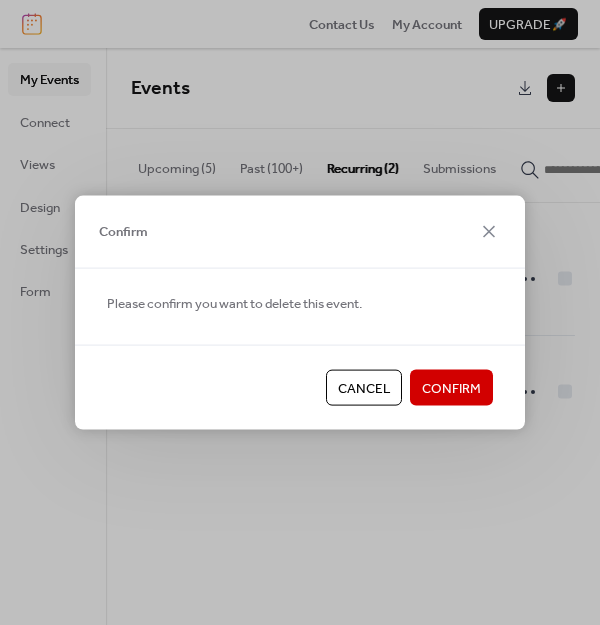 click on "Confirm" at bounding box center (451, 389) 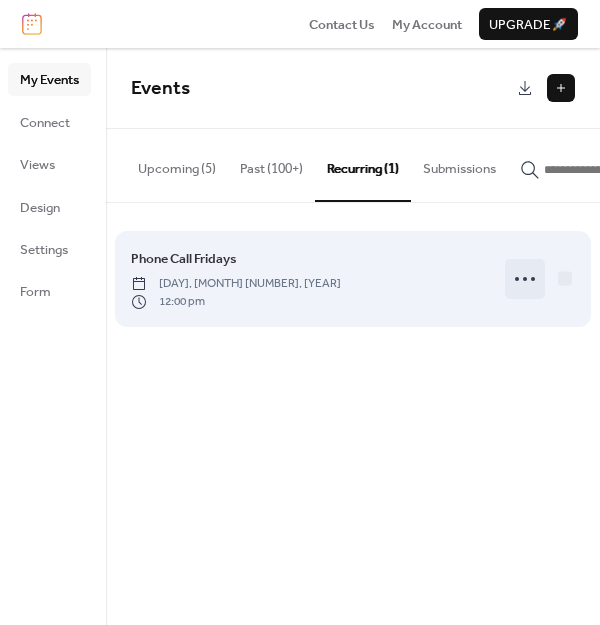 click 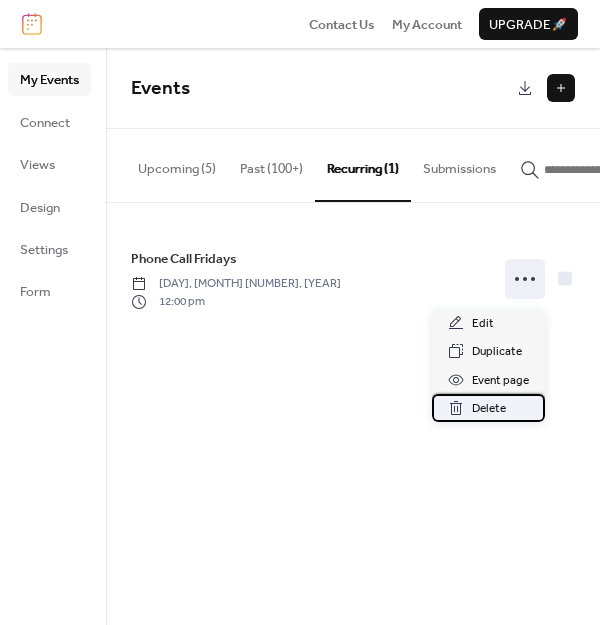 click on "Delete" at bounding box center [489, 409] 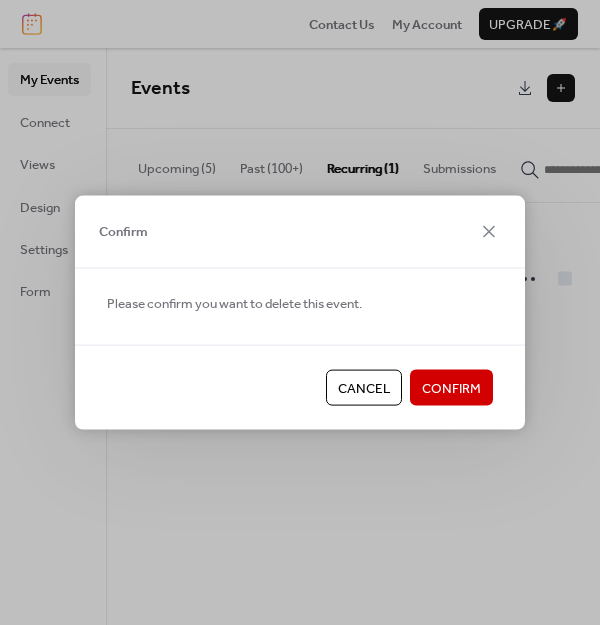 click on "Confirm" at bounding box center [451, 389] 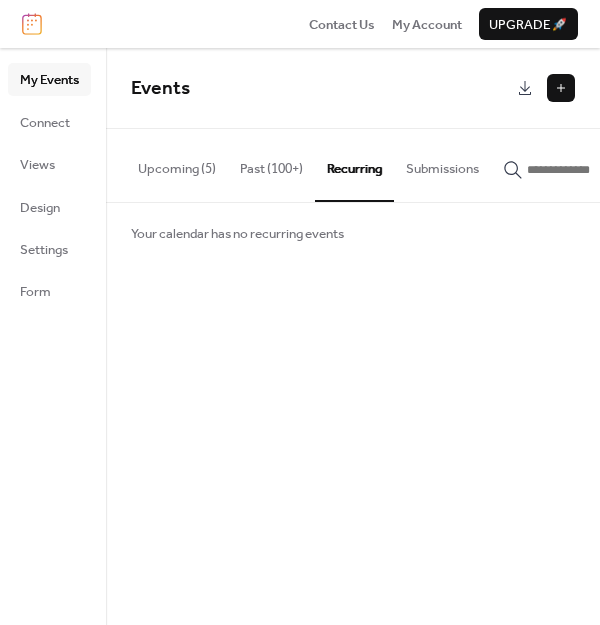 click on "Upcoming (5)" at bounding box center [177, 164] 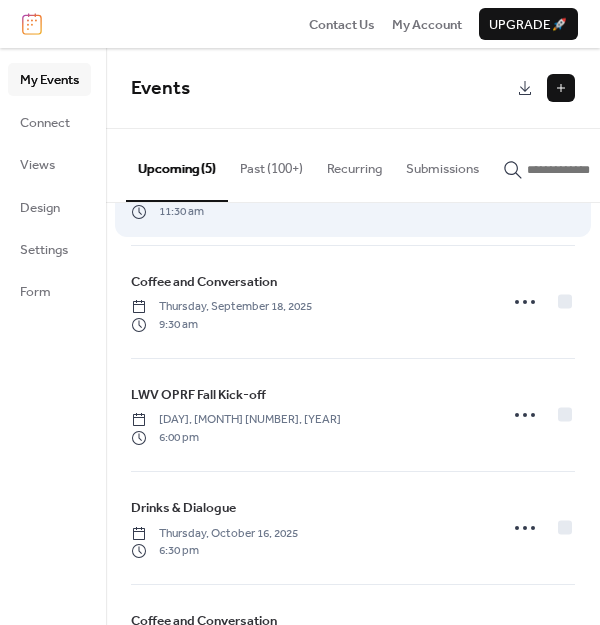 scroll, scrollTop: 120, scrollLeft: 0, axis: vertical 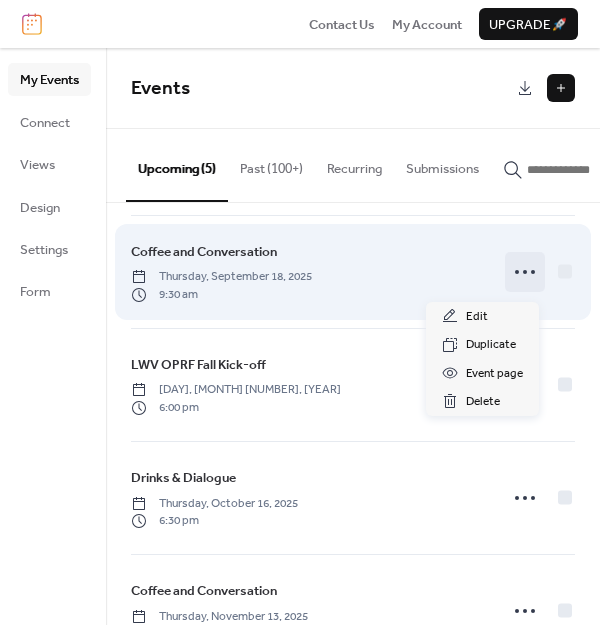 click 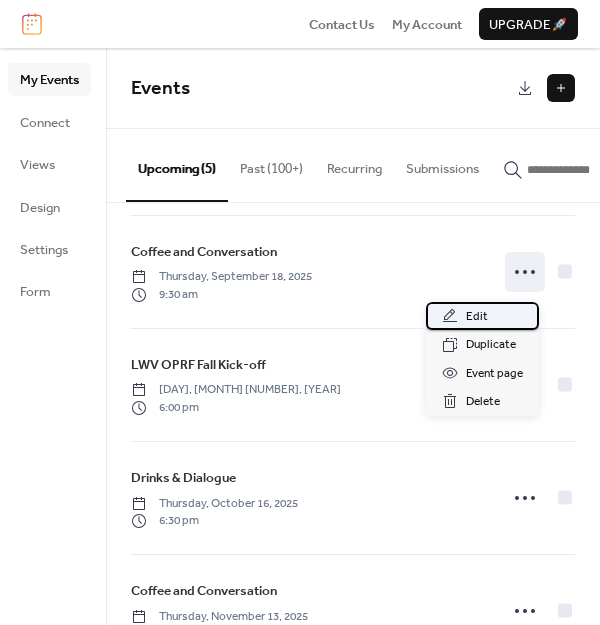 click on "Edit" at bounding box center [482, 316] 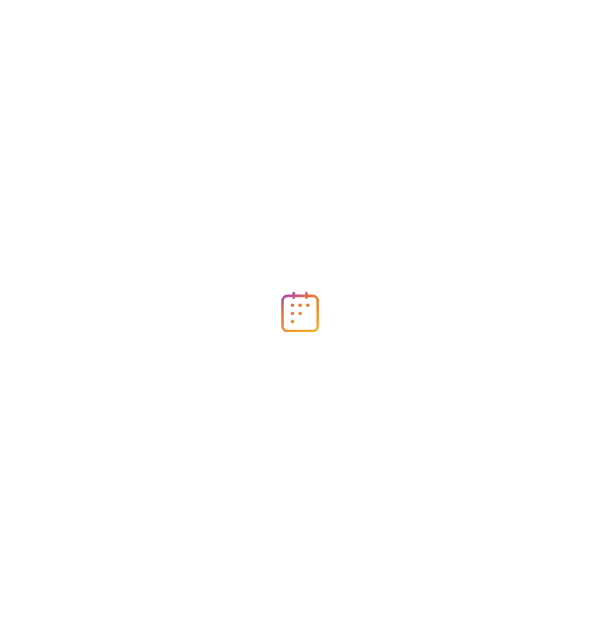 scroll, scrollTop: 0, scrollLeft: 0, axis: both 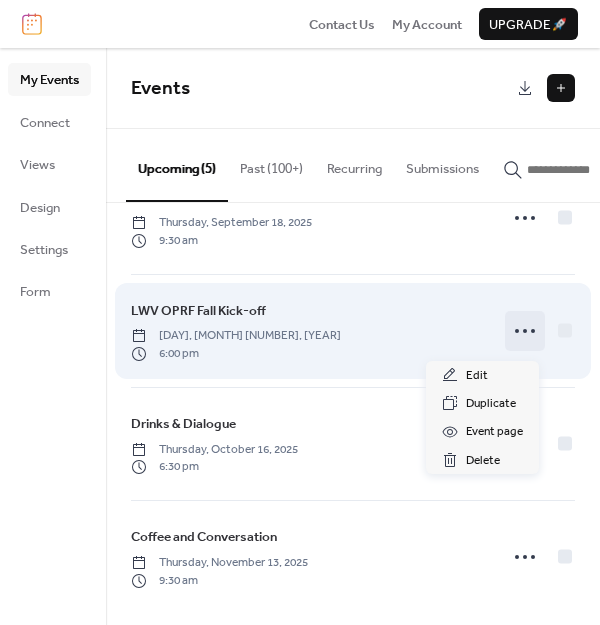 click 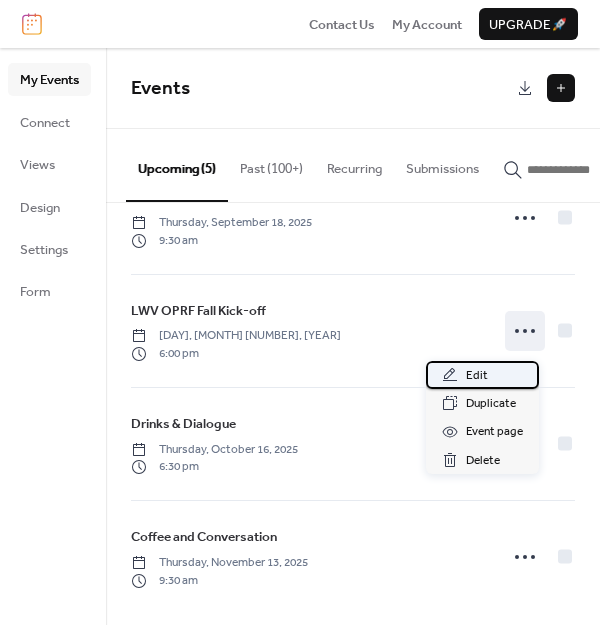 click on "Edit" at bounding box center [482, 375] 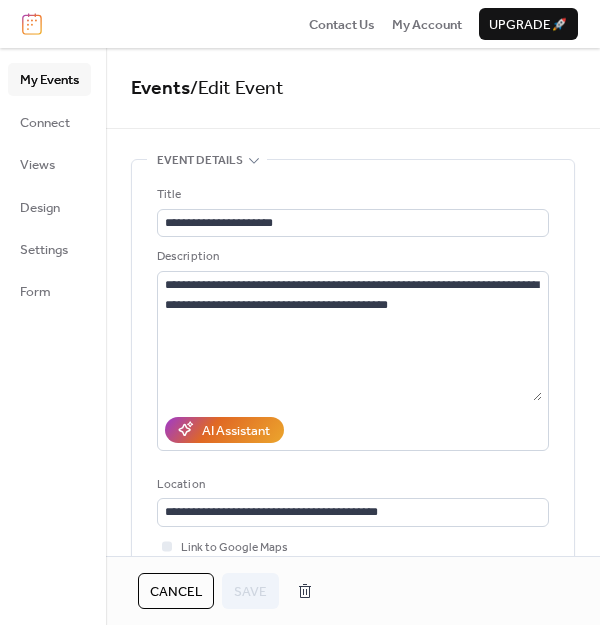 click on "My Events" at bounding box center (49, 80) 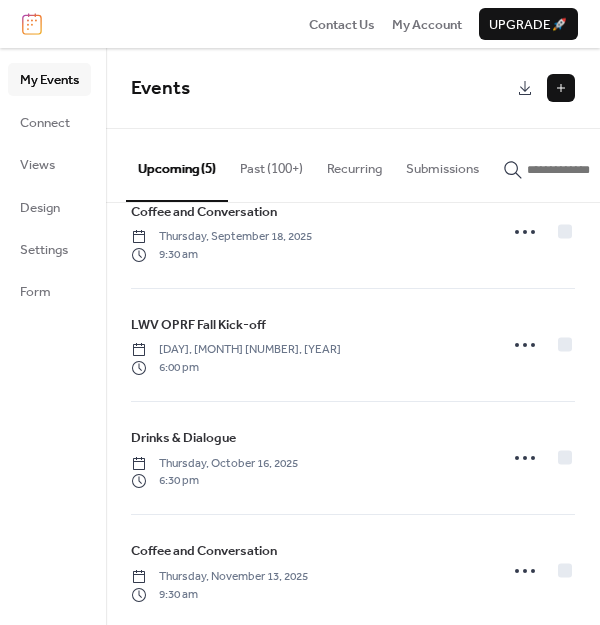 scroll, scrollTop: 188, scrollLeft: 0, axis: vertical 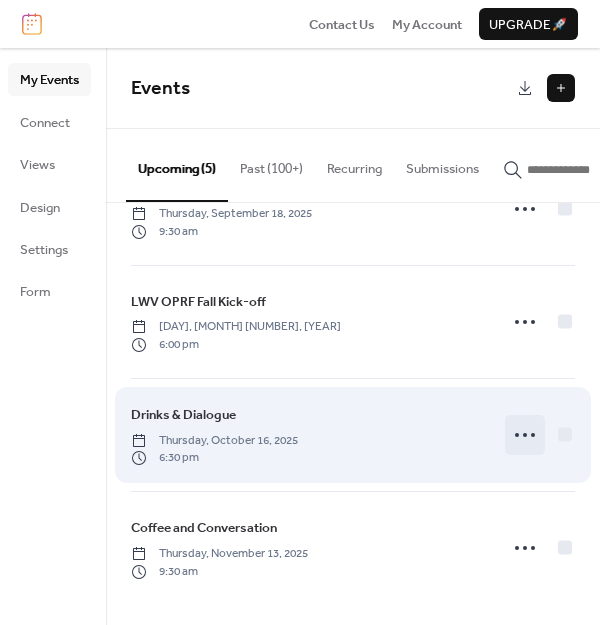 click 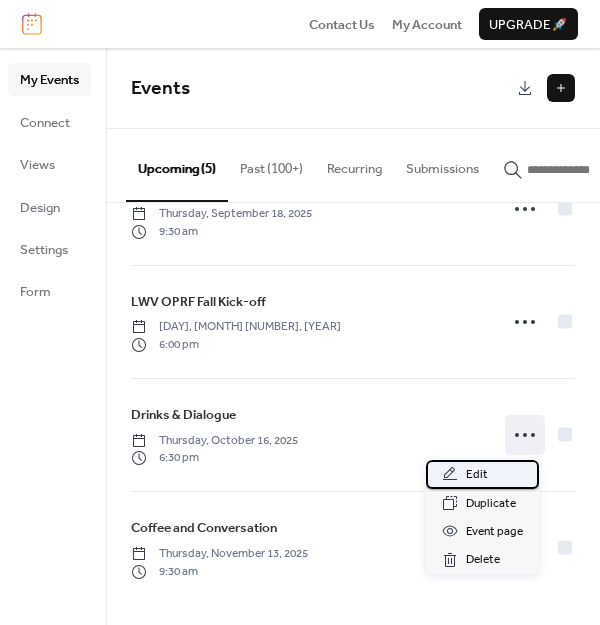 click on "Edit" at bounding box center (477, 475) 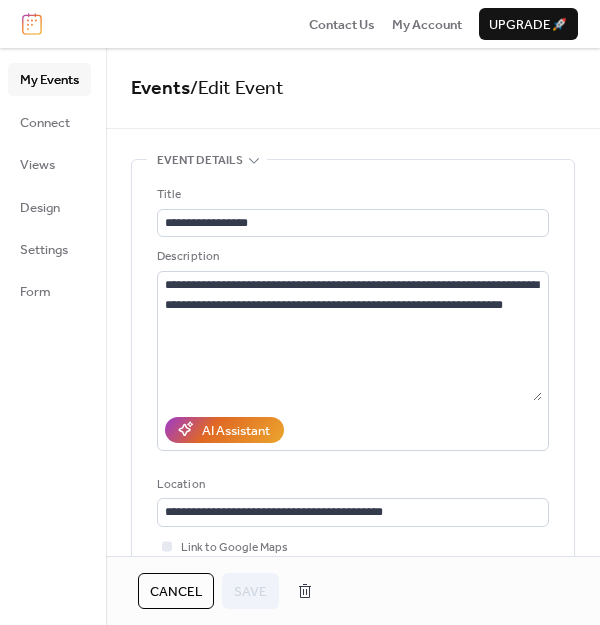 click on "My Events" at bounding box center (49, 80) 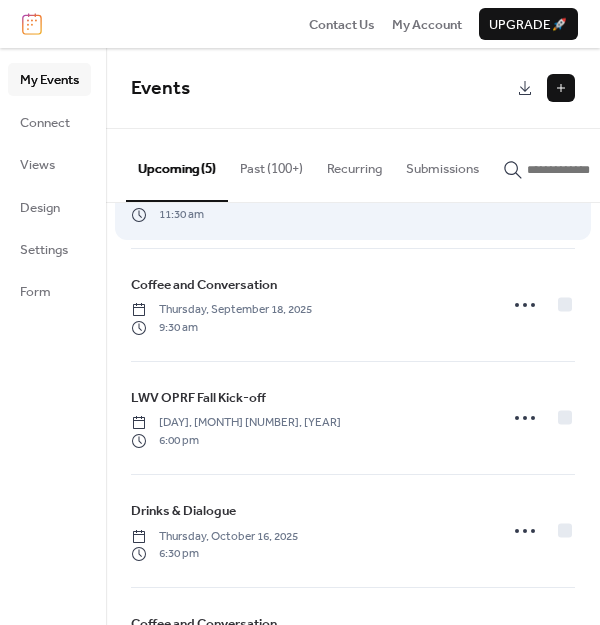 scroll, scrollTop: 188, scrollLeft: 0, axis: vertical 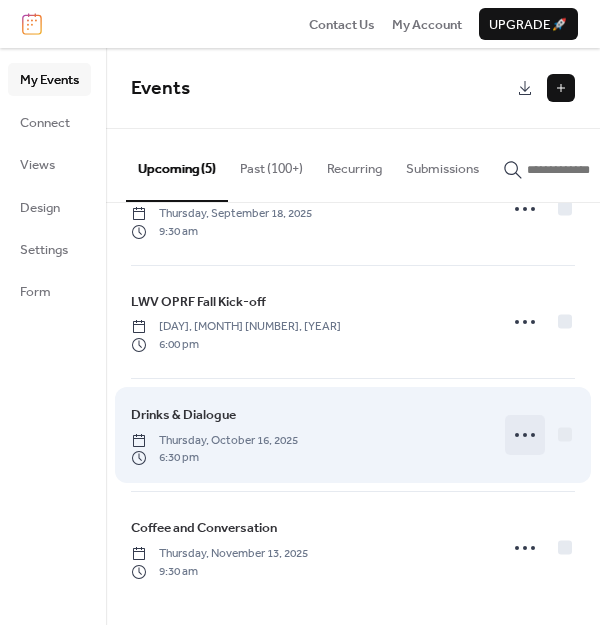 click 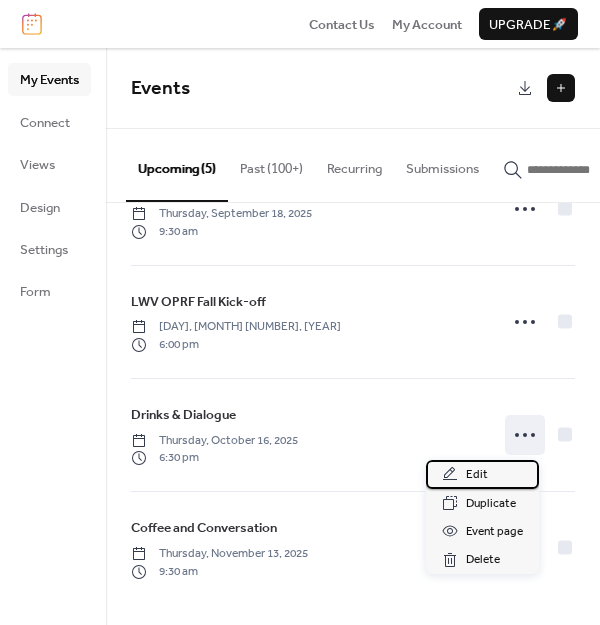 click on "Edit" at bounding box center (477, 475) 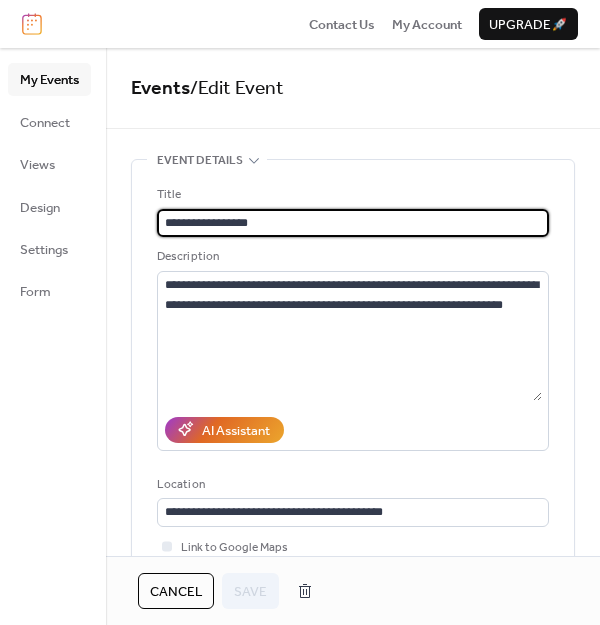 click on "My Events" at bounding box center [49, 80] 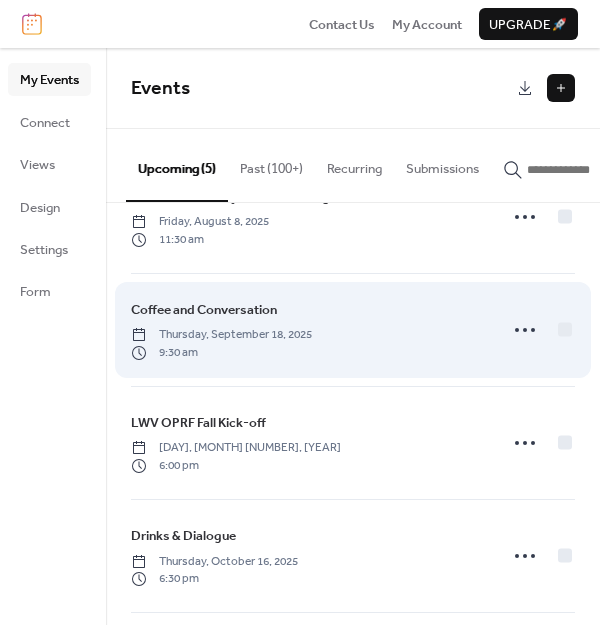 scroll, scrollTop: 188, scrollLeft: 0, axis: vertical 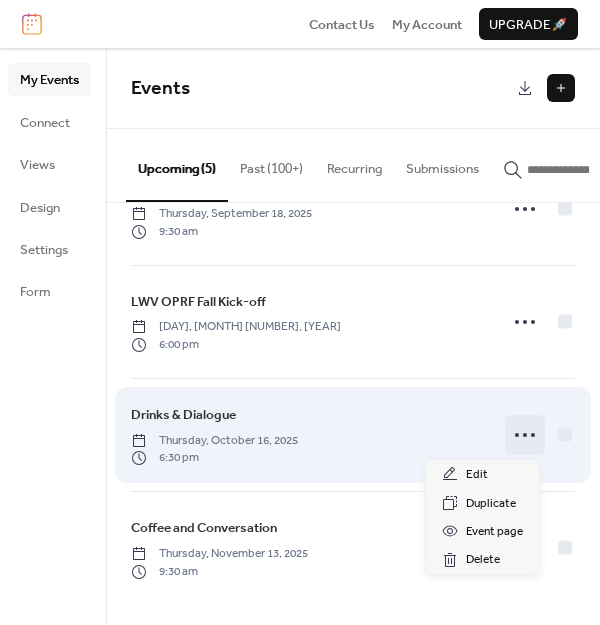 click 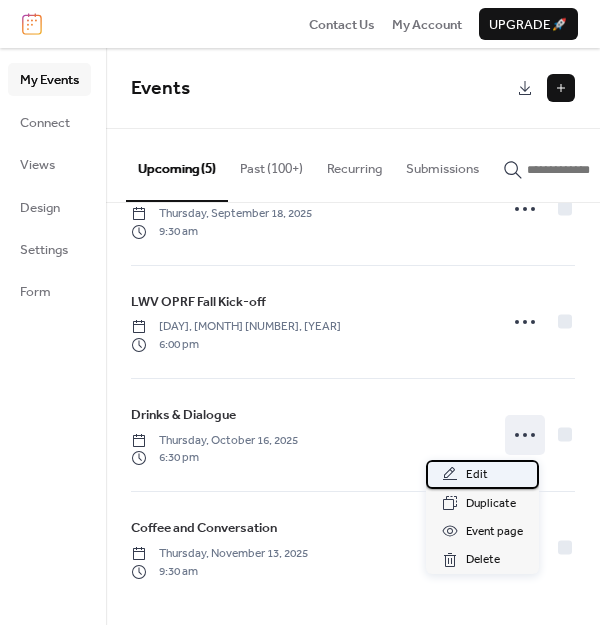 click on "Edit" at bounding box center [477, 475] 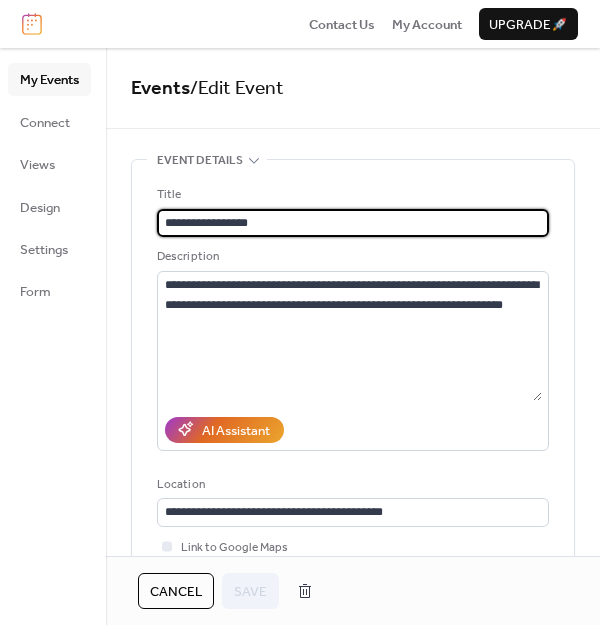 click on "My Events" at bounding box center (49, 80) 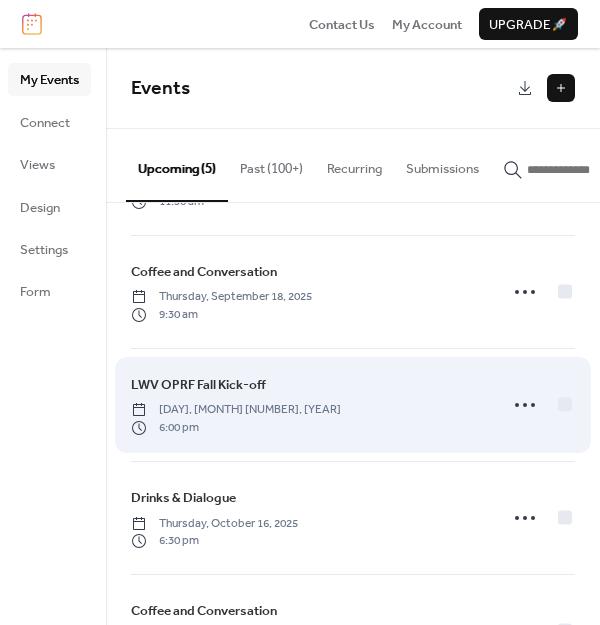 scroll, scrollTop: 188, scrollLeft: 0, axis: vertical 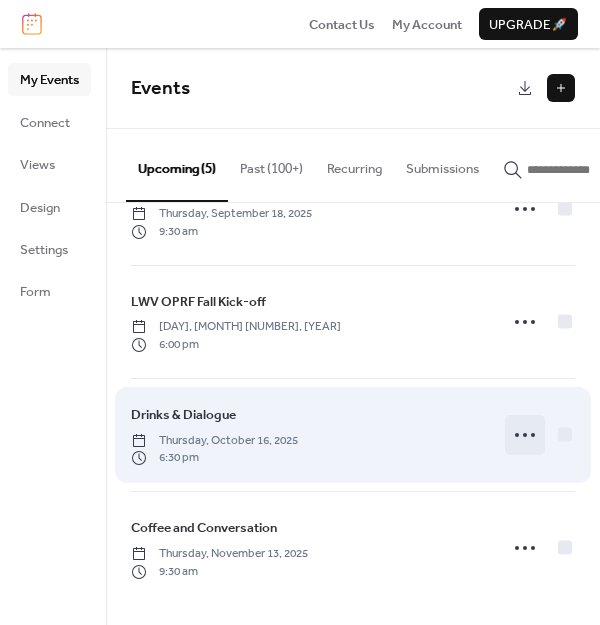 click 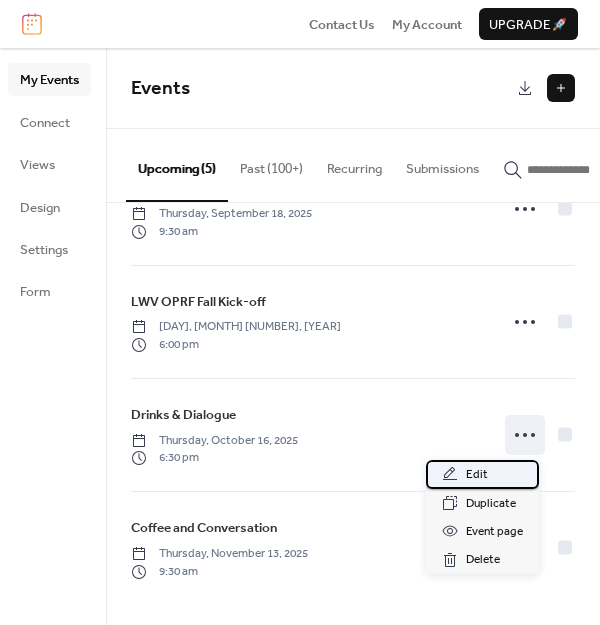click on "Edit" at bounding box center [482, 474] 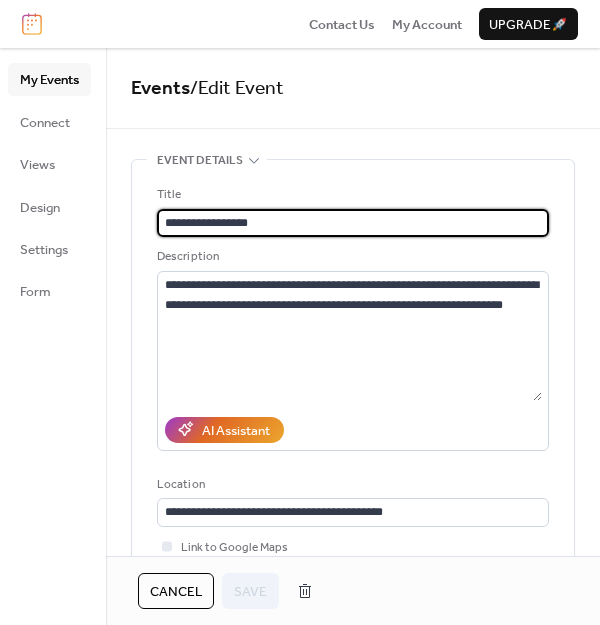click on "My Events" at bounding box center (49, 80) 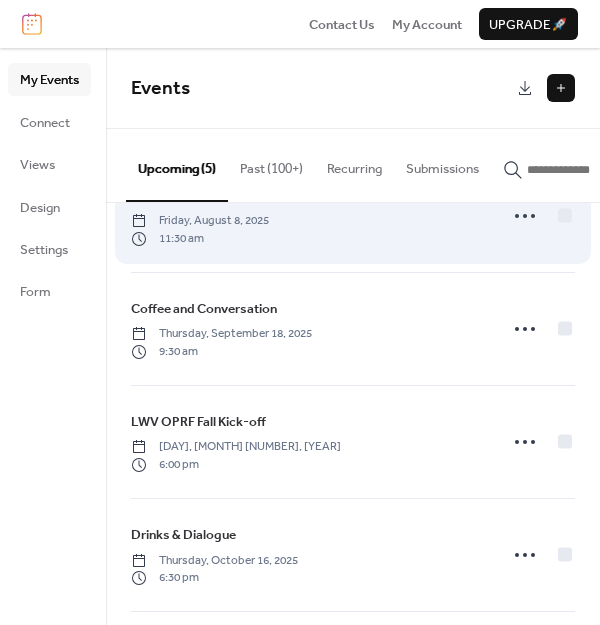 scroll, scrollTop: 188, scrollLeft: 0, axis: vertical 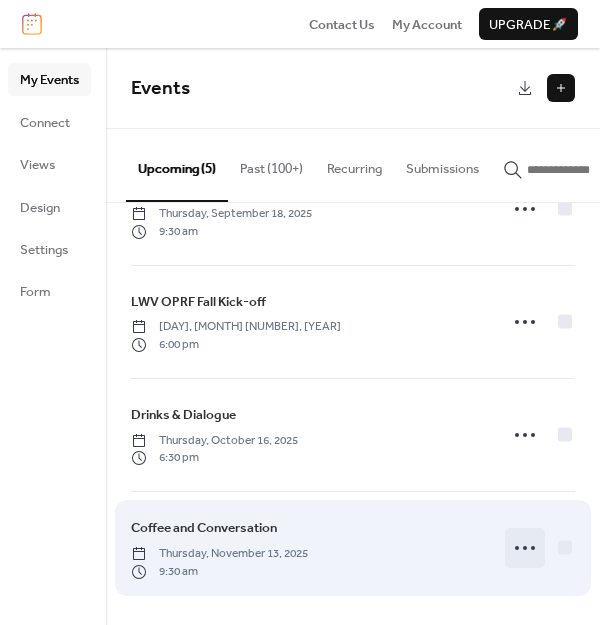 click 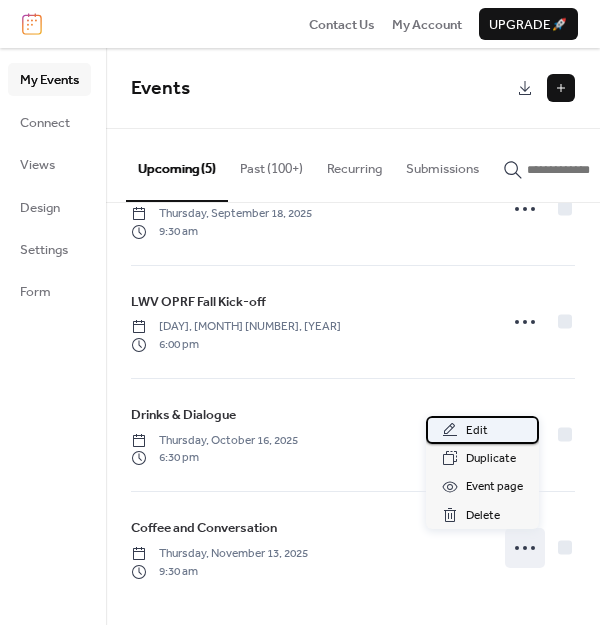 click on "Edit" at bounding box center [477, 431] 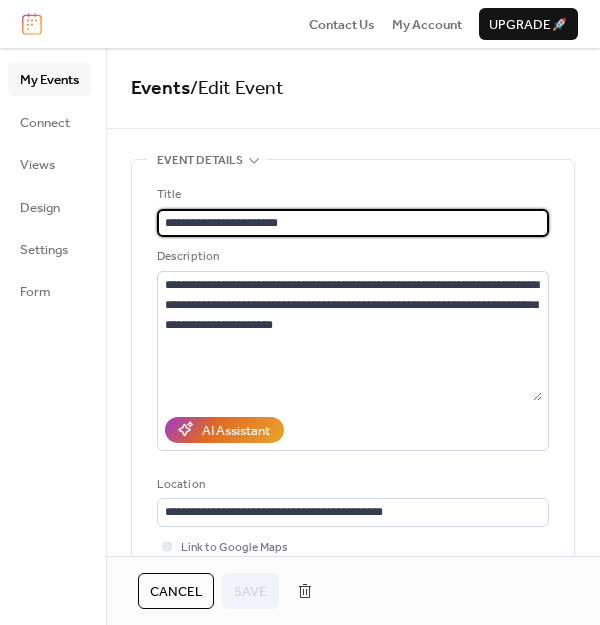 click on "My Events" at bounding box center [49, 80] 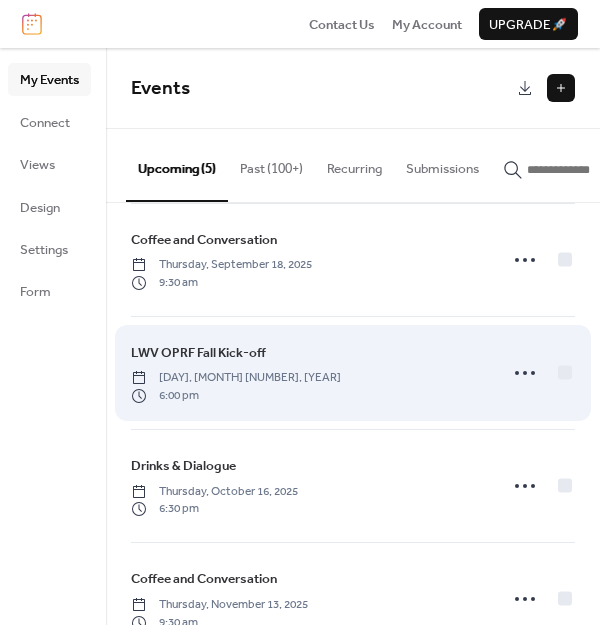 scroll, scrollTop: 188, scrollLeft: 0, axis: vertical 